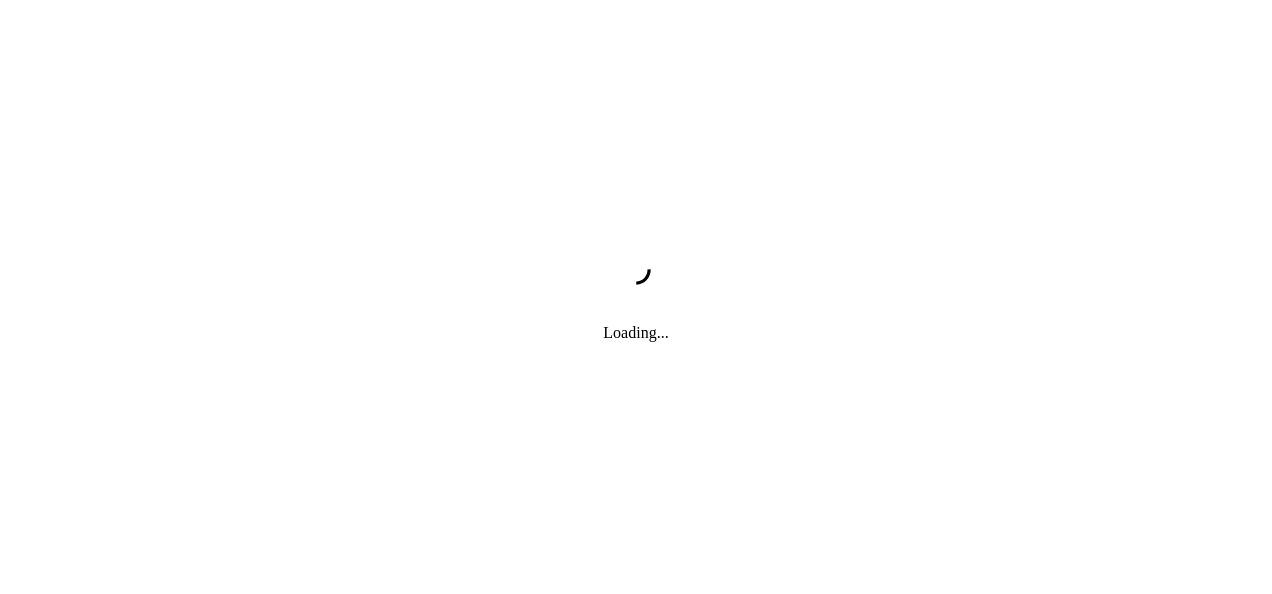 scroll, scrollTop: 0, scrollLeft: 0, axis: both 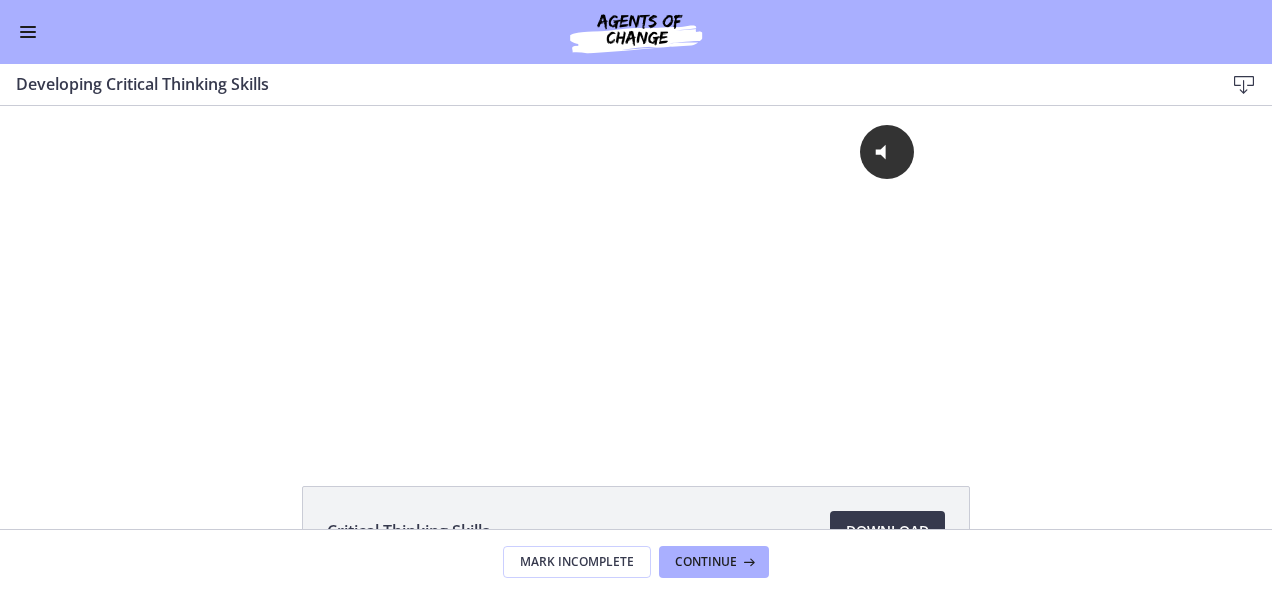 click at bounding box center (28, 32) 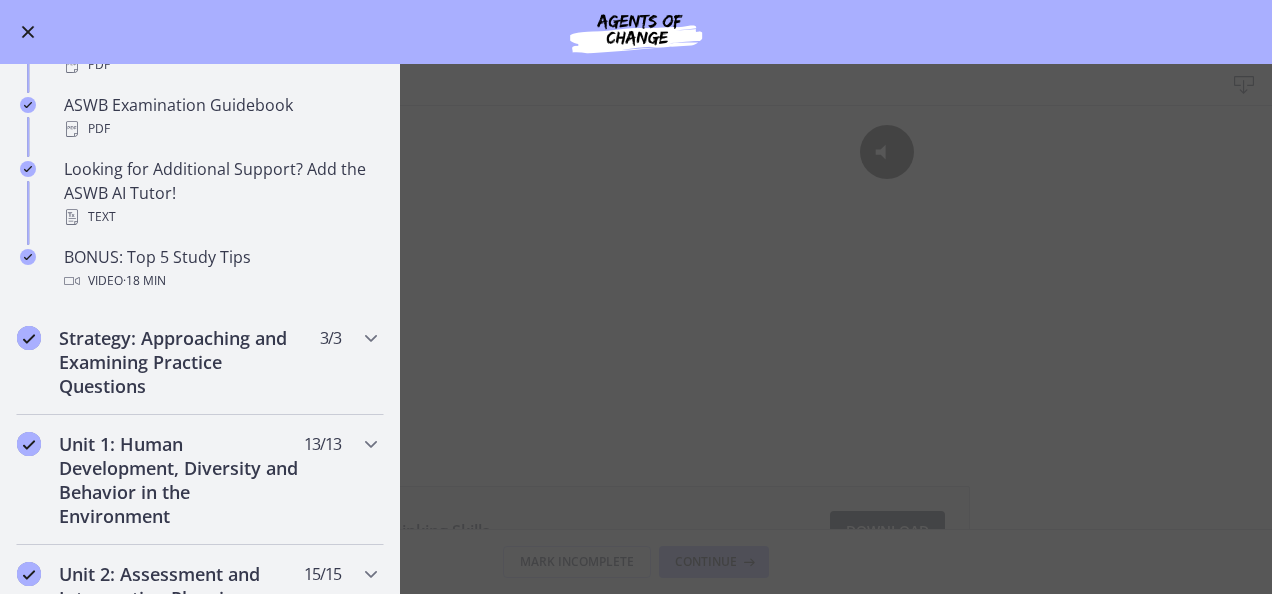 scroll, scrollTop: 875, scrollLeft: 0, axis: vertical 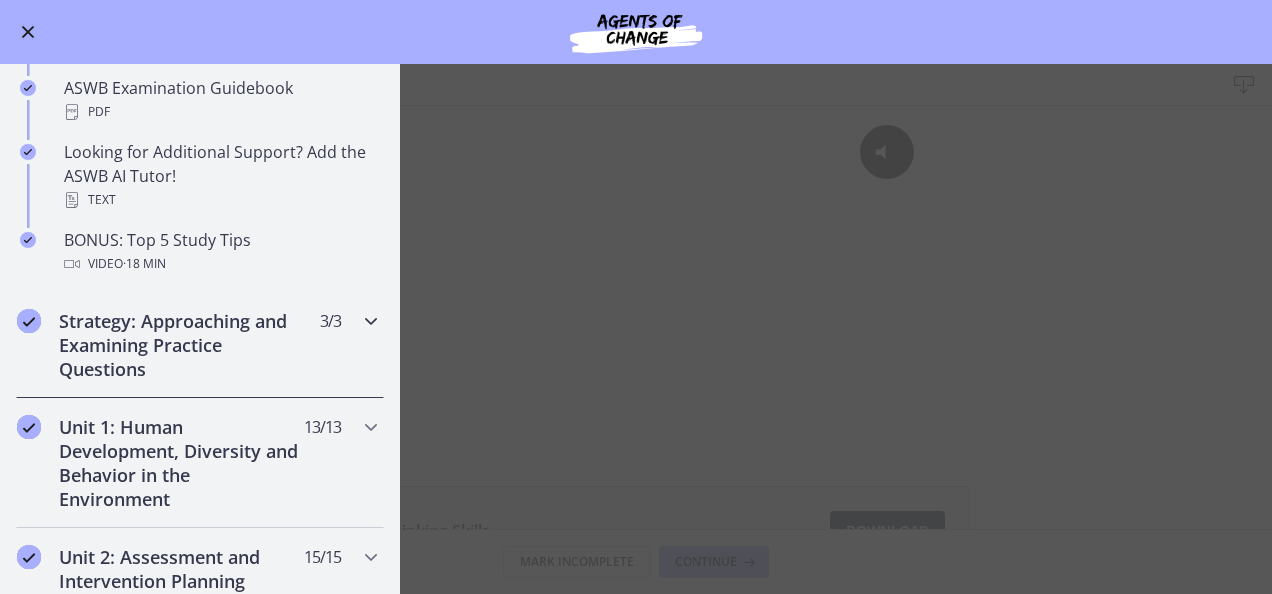 click at bounding box center [371, 321] 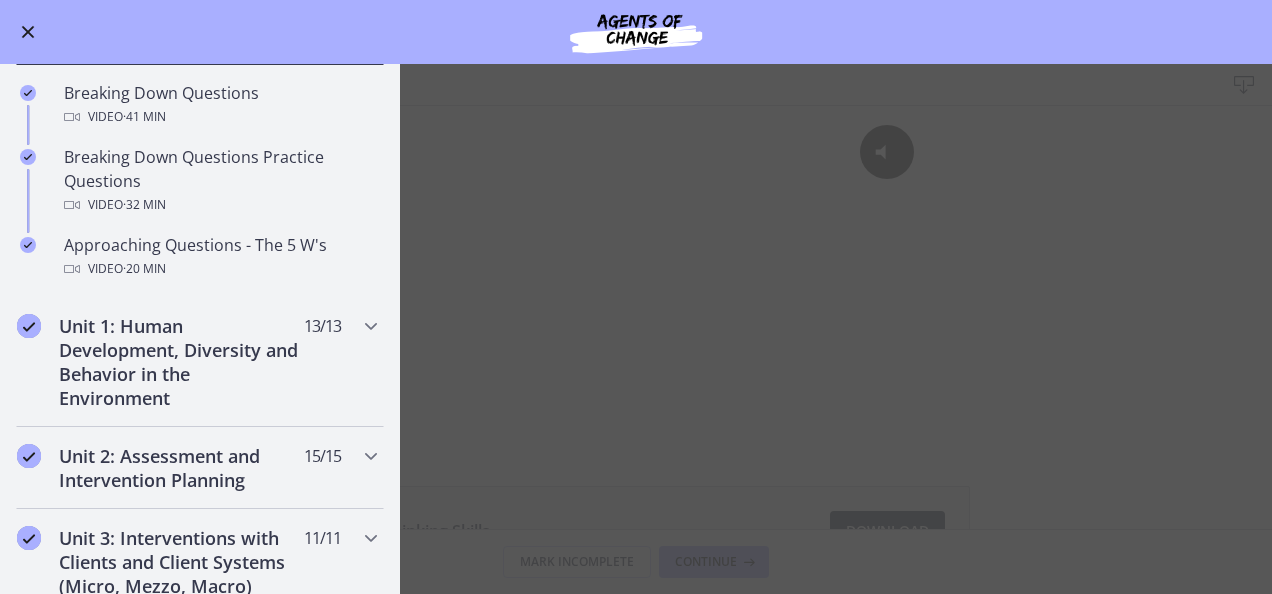 scroll, scrollTop: 417, scrollLeft: 0, axis: vertical 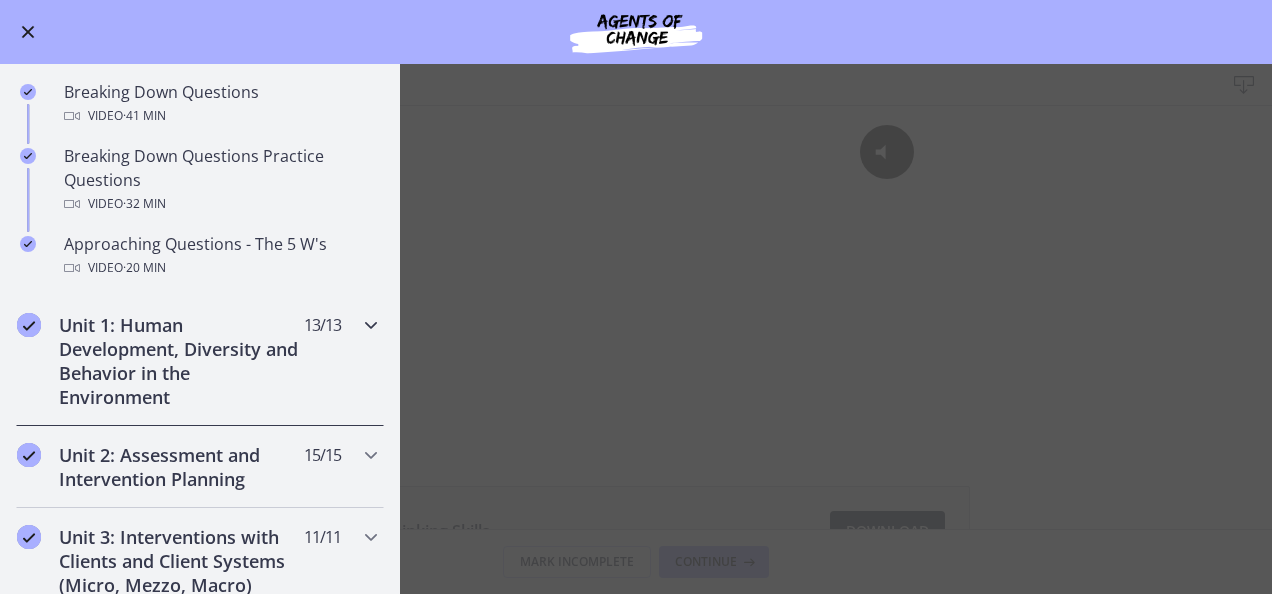 click at bounding box center [371, 325] 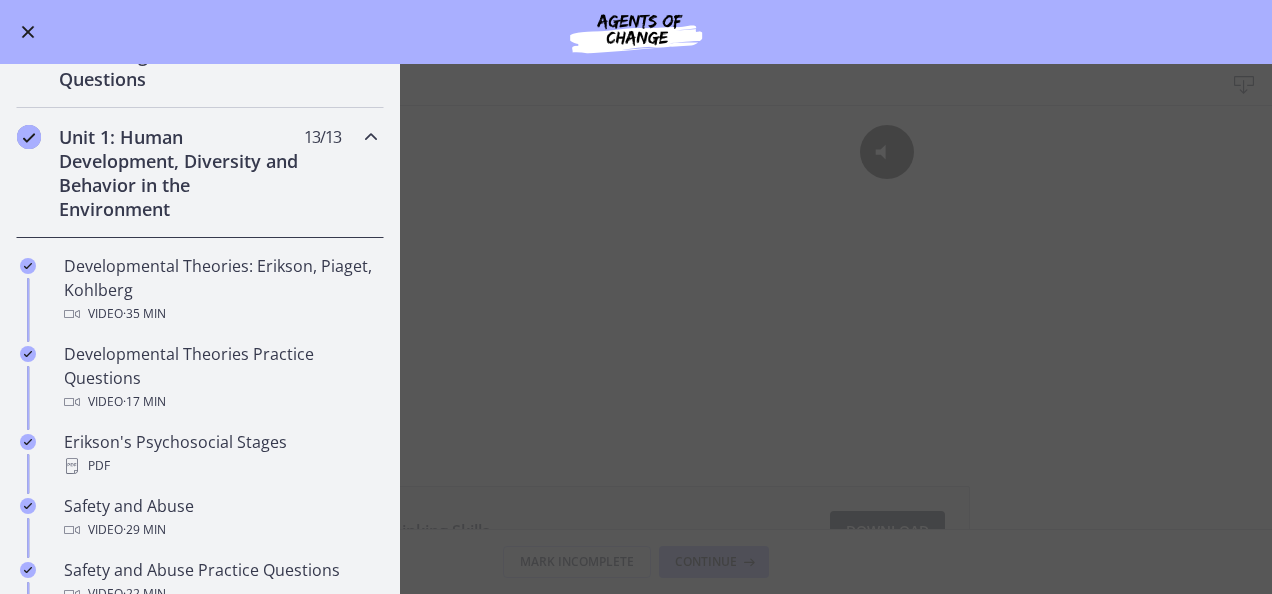 scroll, scrollTop: 374, scrollLeft: 0, axis: vertical 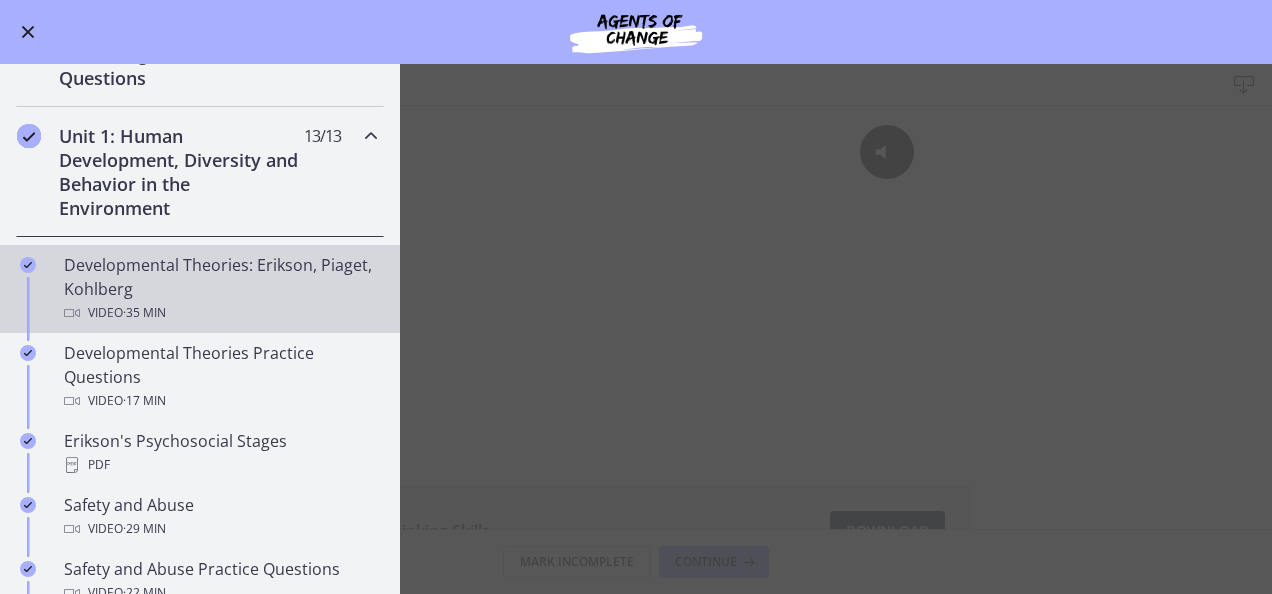 click on "Developmental Theories: Erikson, Piaget, Kohlberg
Video
·  35 min" at bounding box center [220, 289] 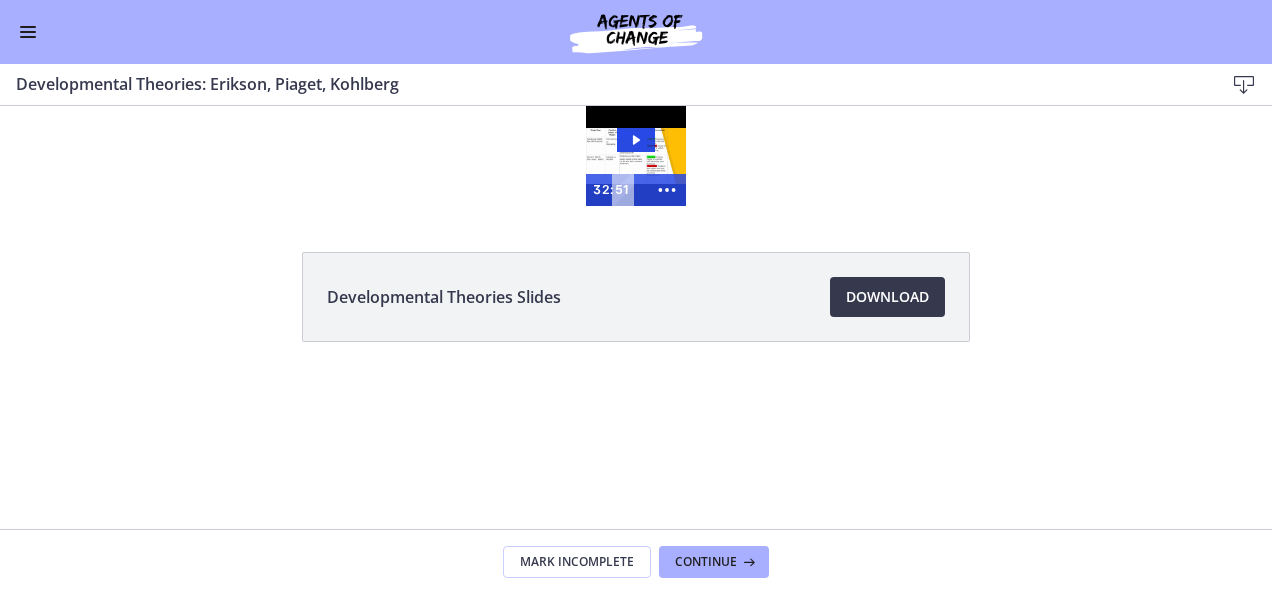 scroll, scrollTop: 0, scrollLeft: 0, axis: both 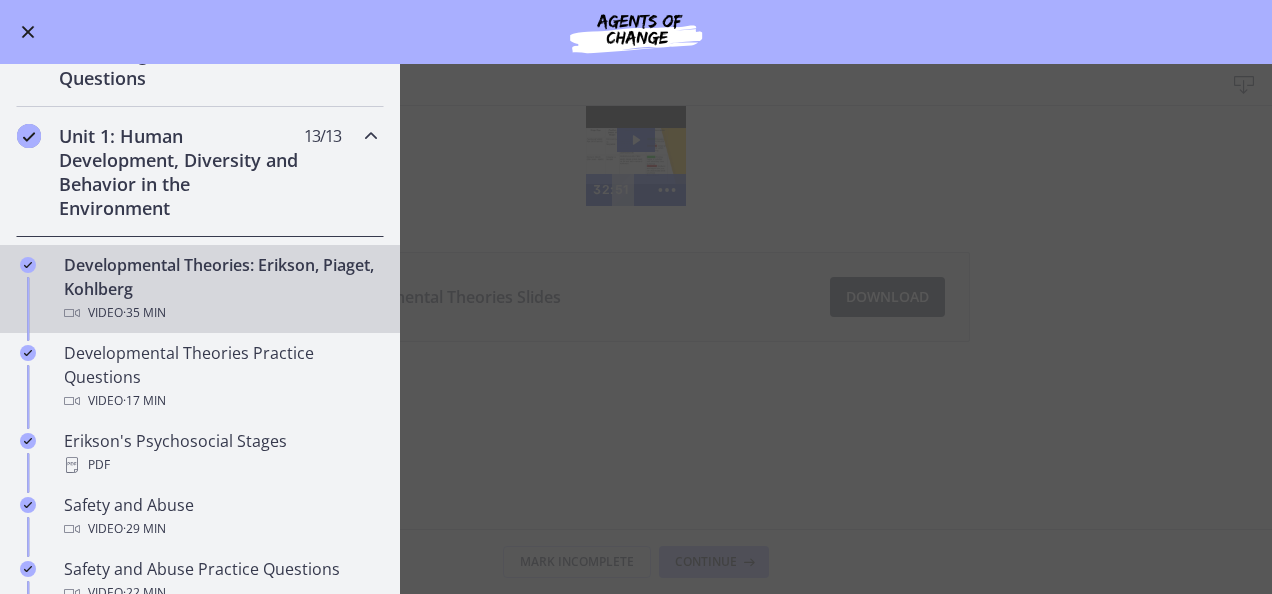 click on "Developmental Theories: Erikson, Piaget, Kohlberg
Video
·  35 min" at bounding box center (220, 289) 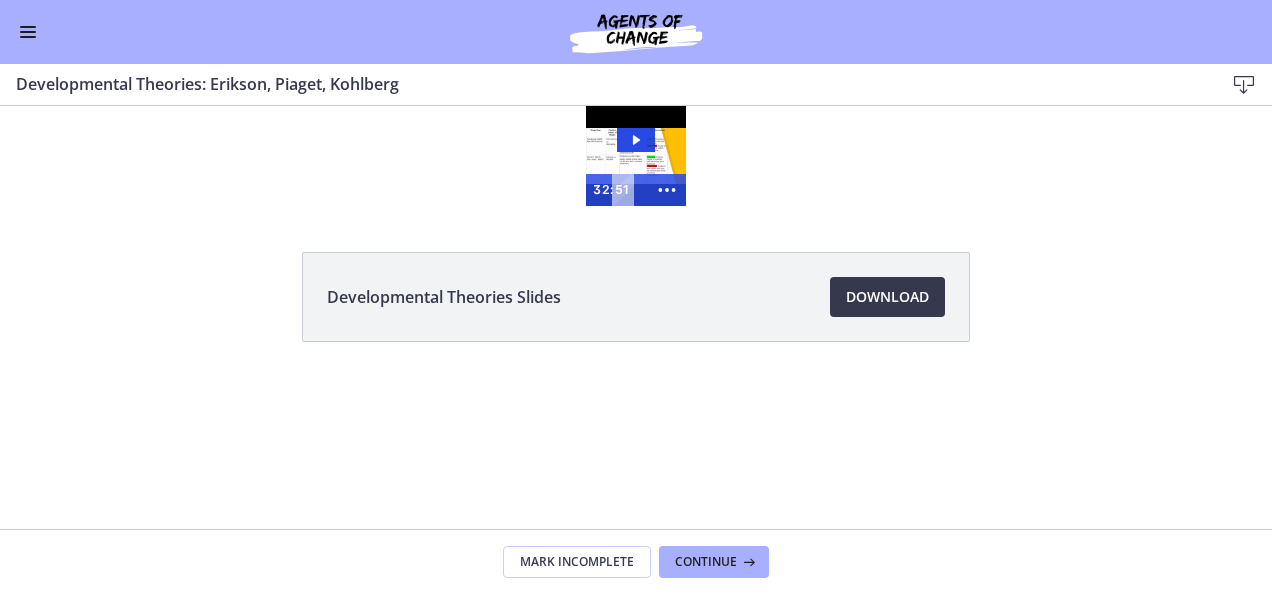 click on "Click for sound
@keyframes VOLUME_SMALL_WAVE_FLASH {
0% { opacity: 0; }
33% { opacity: 1; }
66% { opacity: 1; }
100% { opacity: 0; }
}
@keyframes VOLUME_LARGE_WAVE_FLASH {
0% { opacity: 0; }
33% { opacity: 1; }
66% { opacity: 1; }
100% { opacity: 0; }
}
.volume__small-wave {
animation: VOLUME_SMALL_WAVE_FLASH 2s infinite;
opacity: 0;
}
.volume__large-wave {
animation: VOLUME_LARGE_WAVE_FLASH 2s infinite .3s;
opacity: 0;
}
32:51" at bounding box center (636, 156) 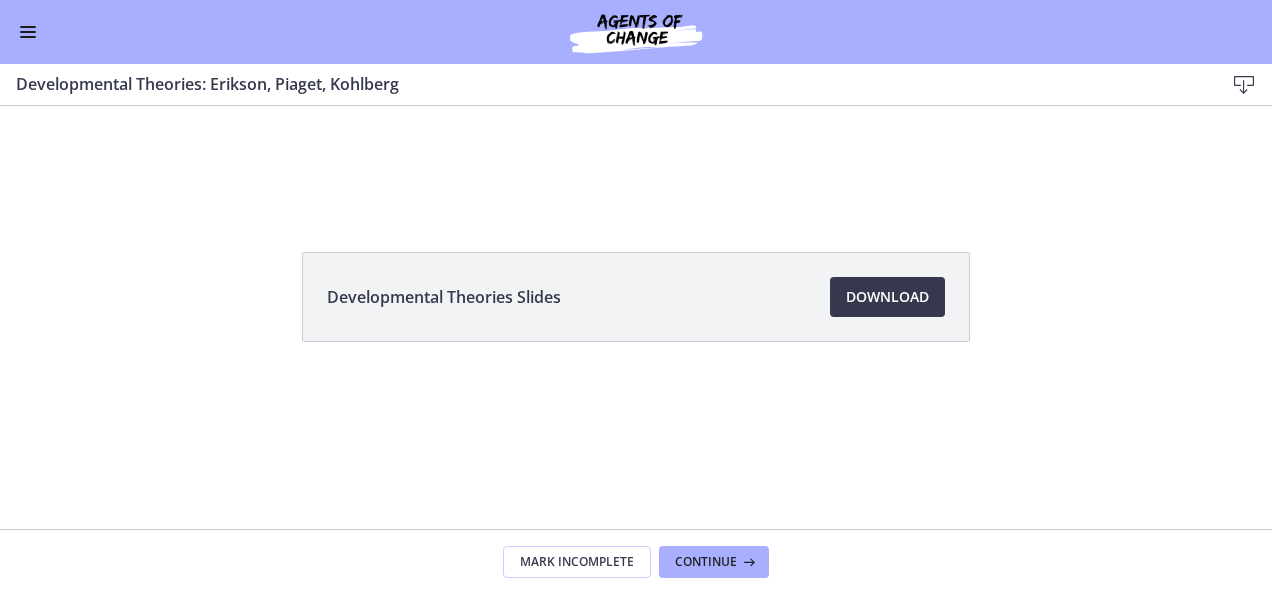 scroll, scrollTop: 0, scrollLeft: 0, axis: both 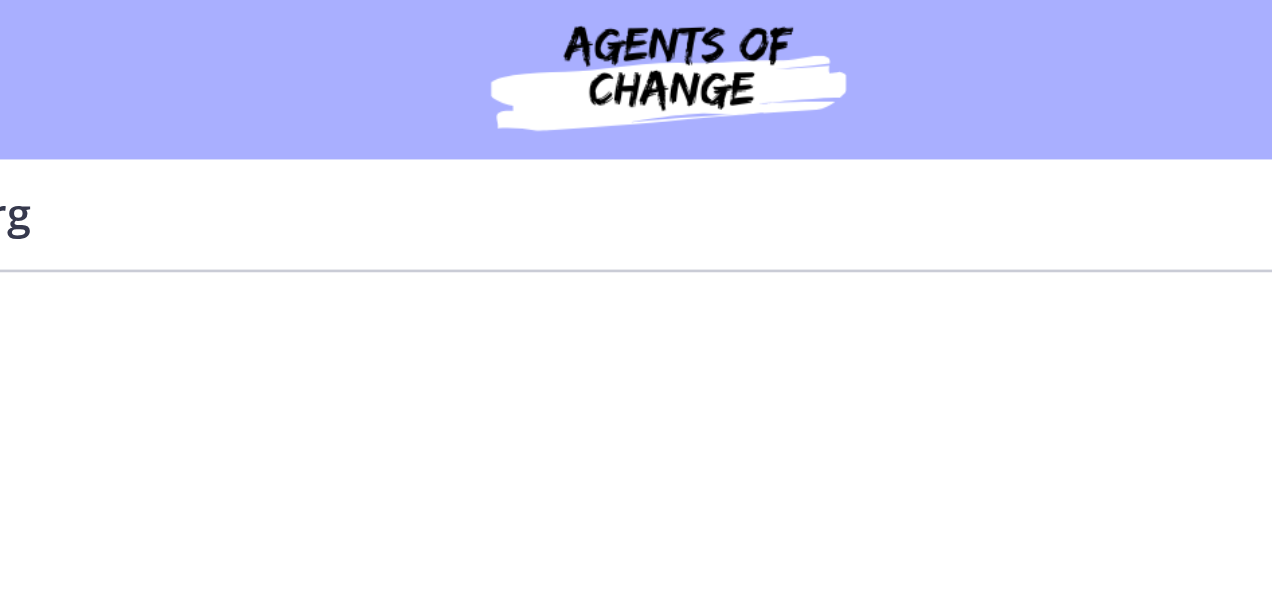 click at bounding box center [-404, 322] 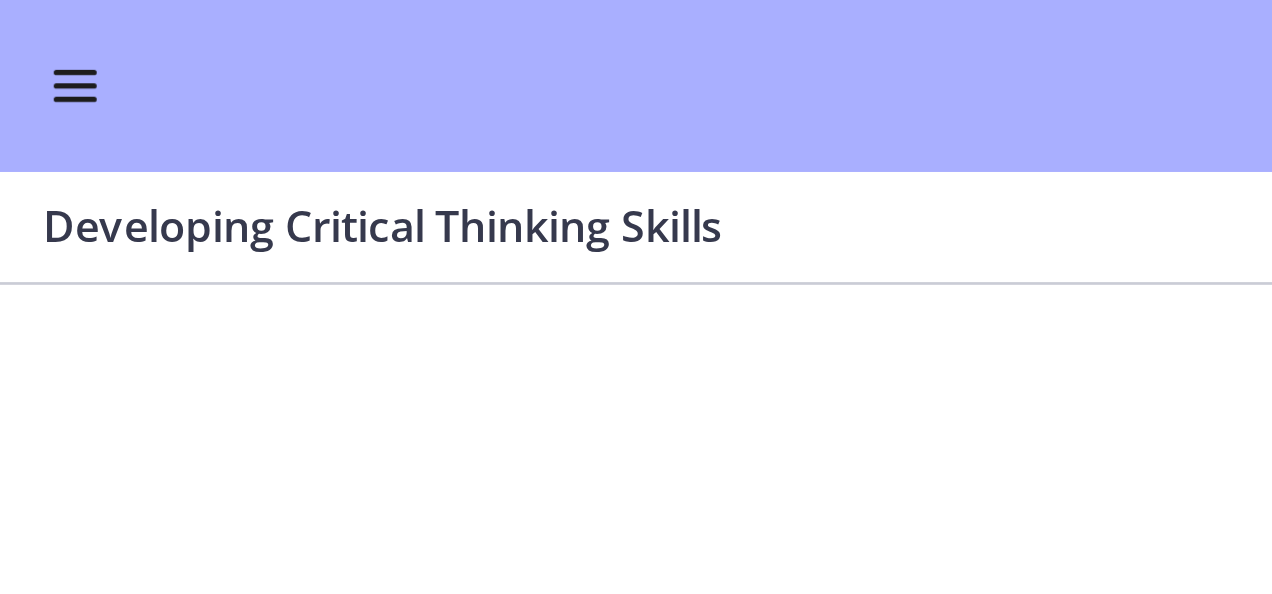 scroll, scrollTop: 1166, scrollLeft: 0, axis: vertical 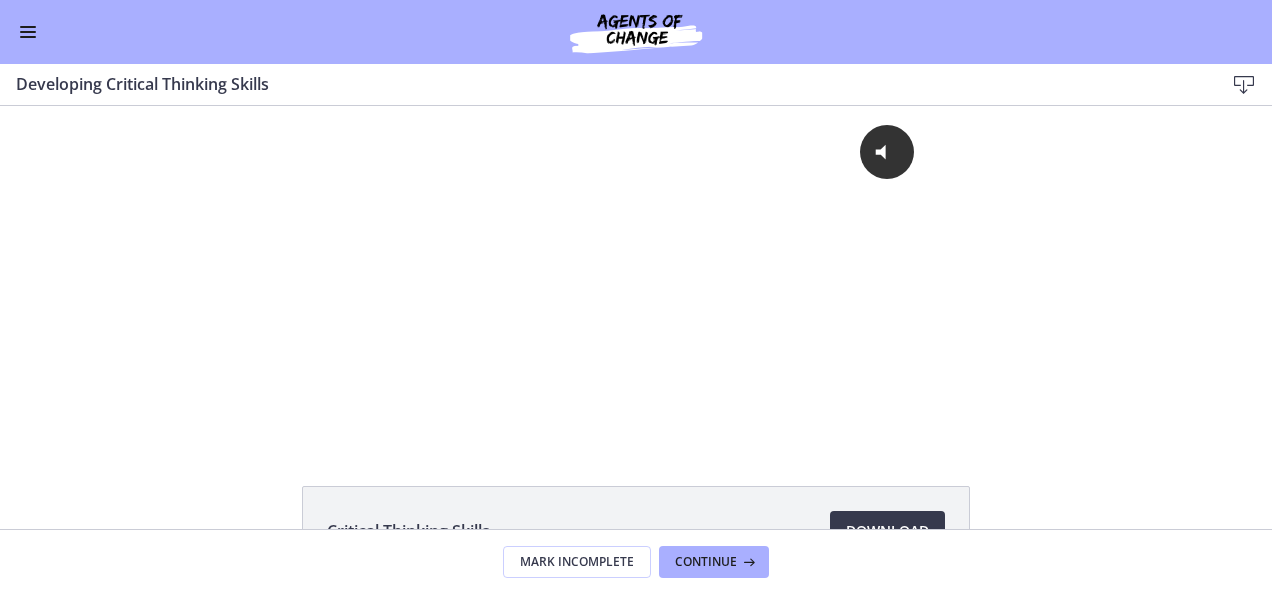 click at bounding box center (28, 37) 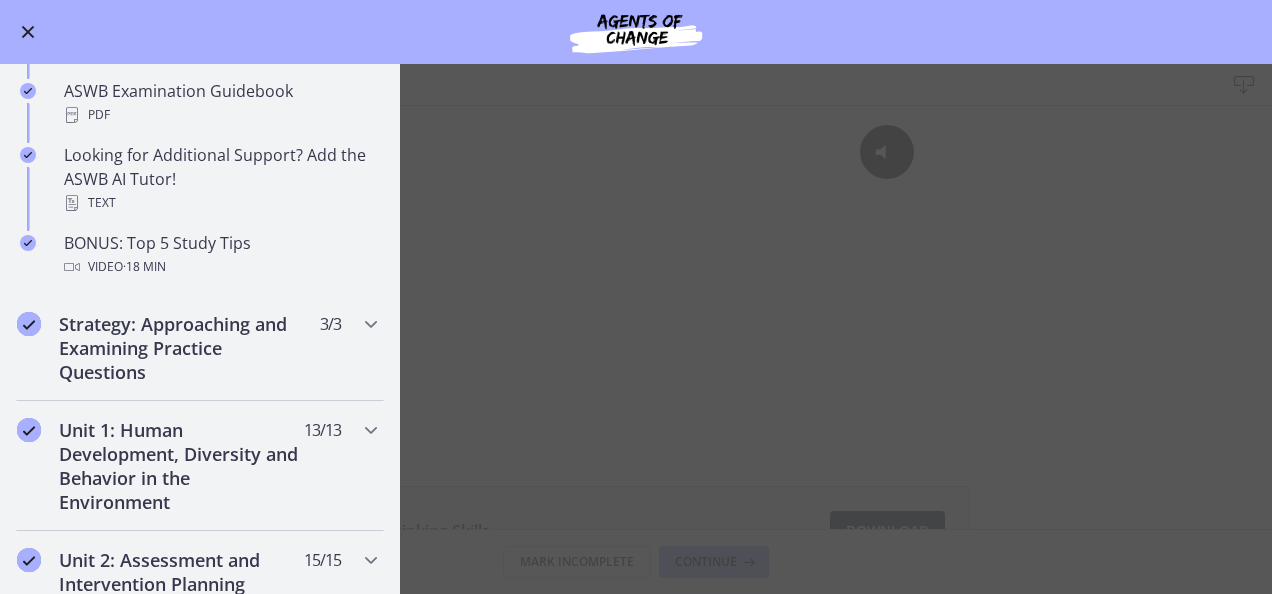 scroll, scrollTop: 967, scrollLeft: 0, axis: vertical 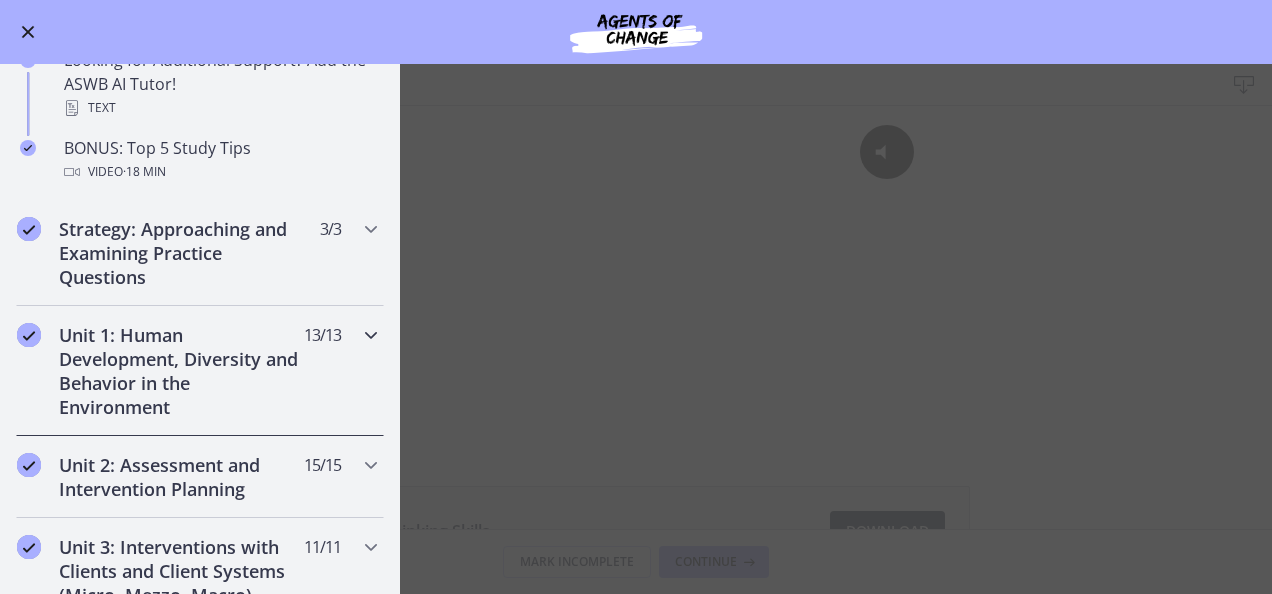 click at bounding box center (371, 335) 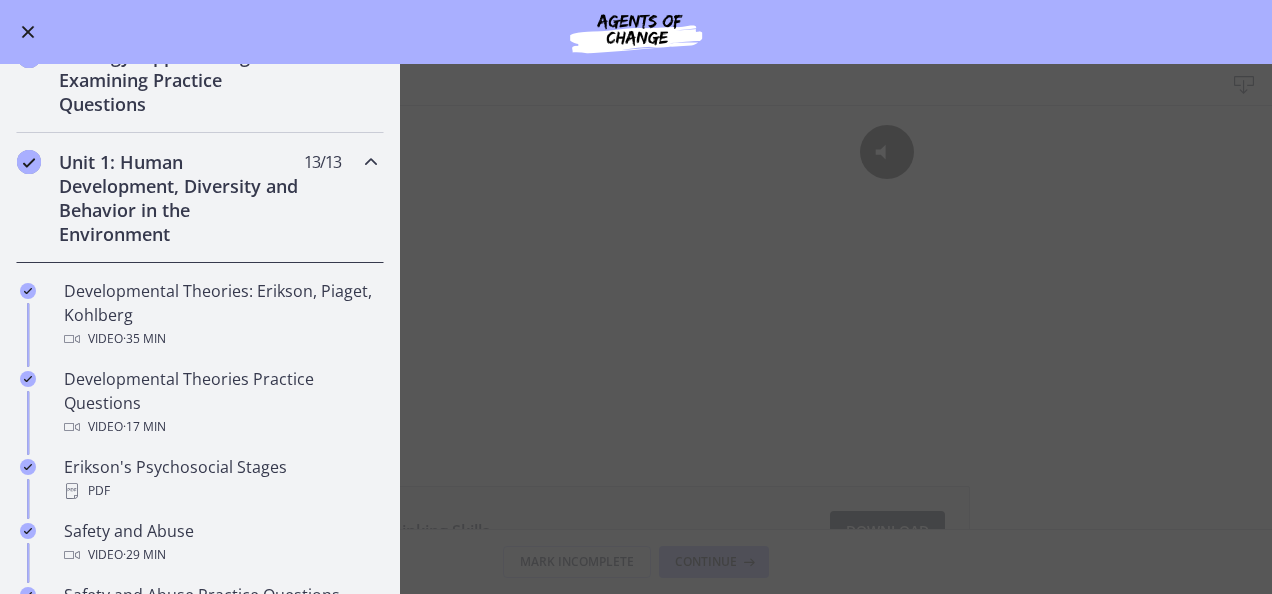 scroll, scrollTop: 347, scrollLeft: 0, axis: vertical 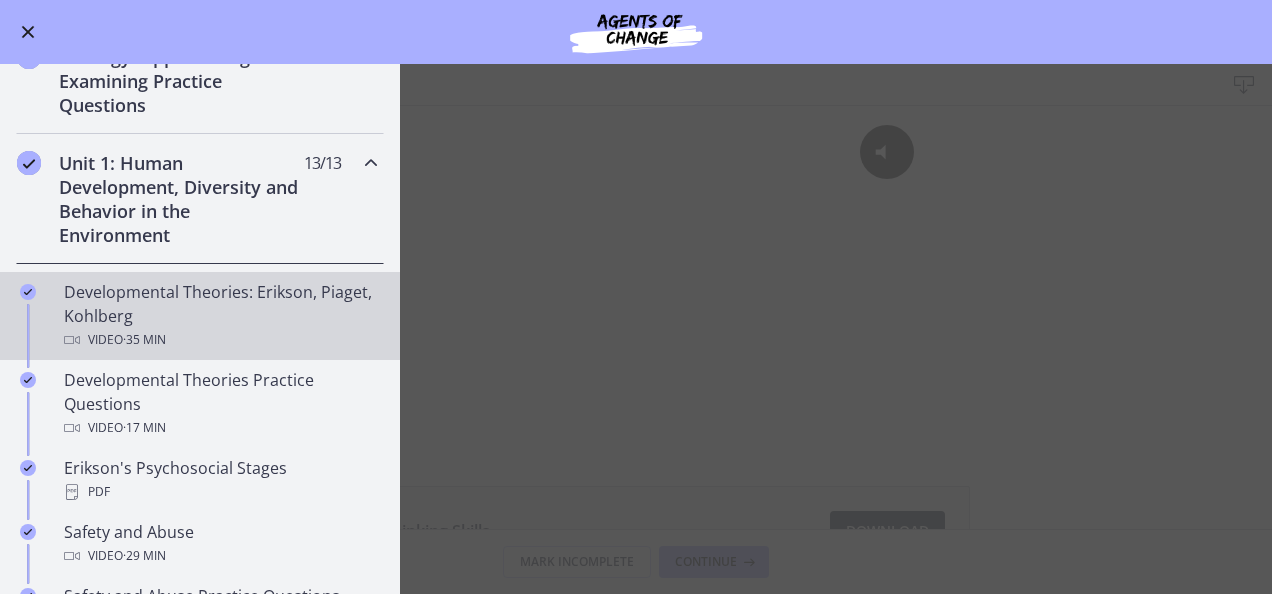 click on "Developmental Theories: Erikson, Piaget, Kohlberg
Video
·  35 min" at bounding box center (220, 316) 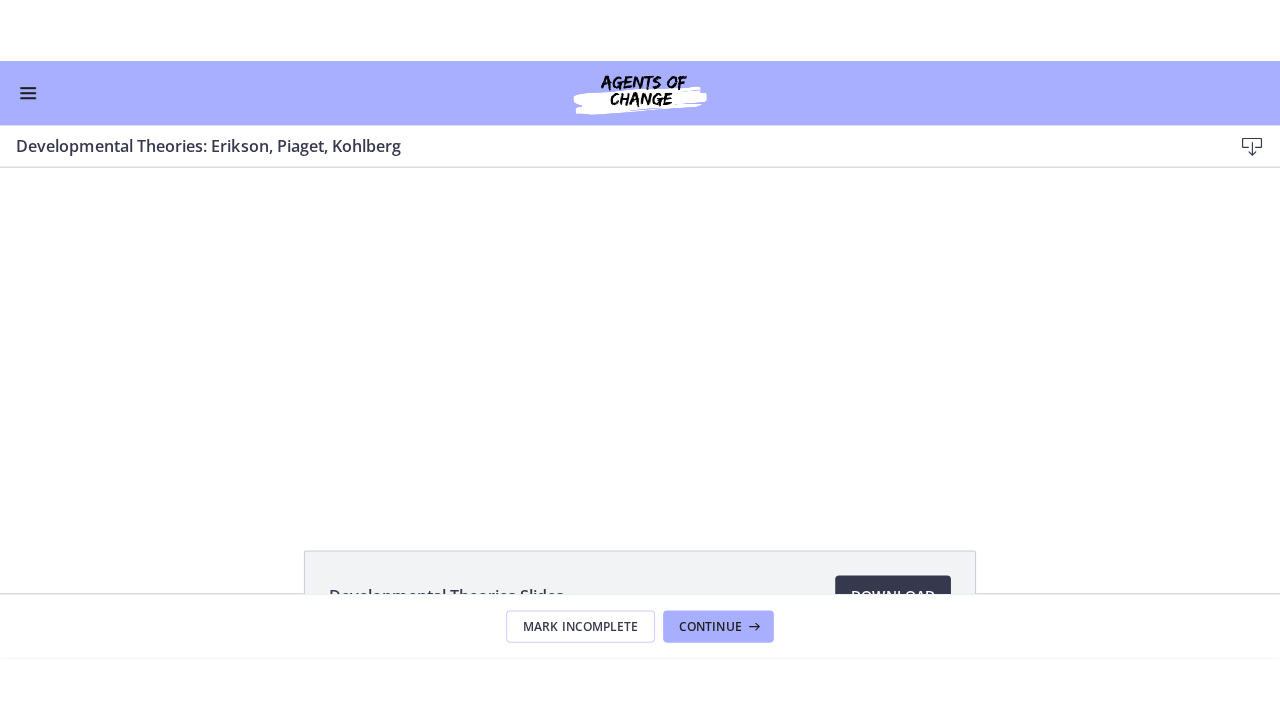 scroll, scrollTop: 0, scrollLeft: 0, axis: both 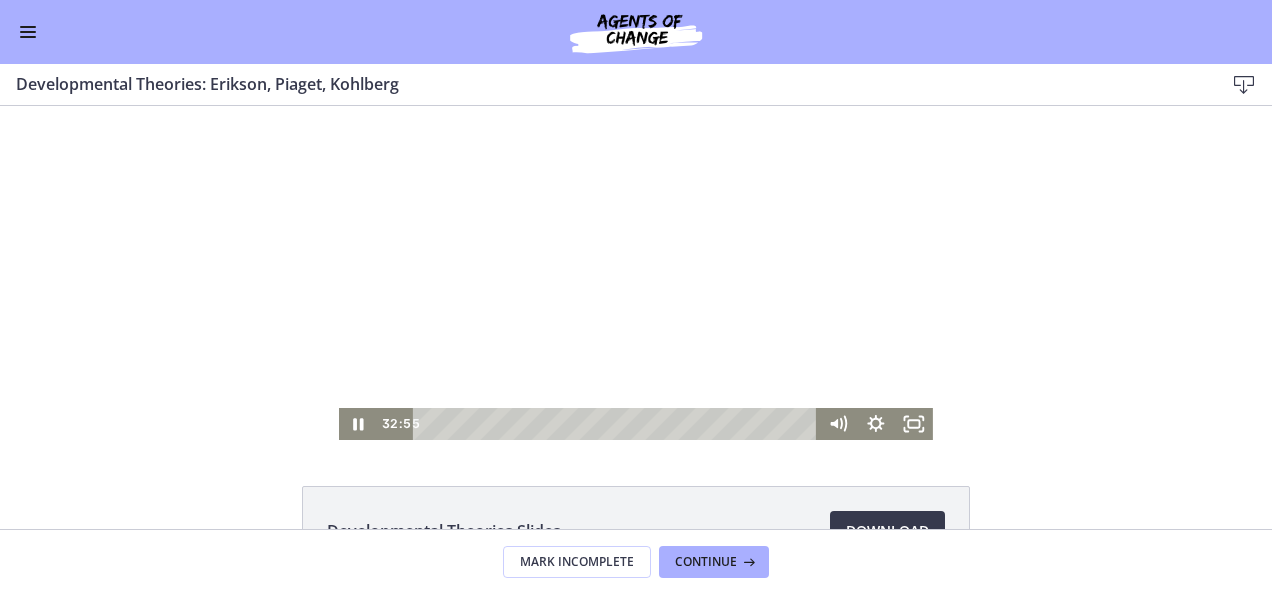 click at bounding box center (618, 424) 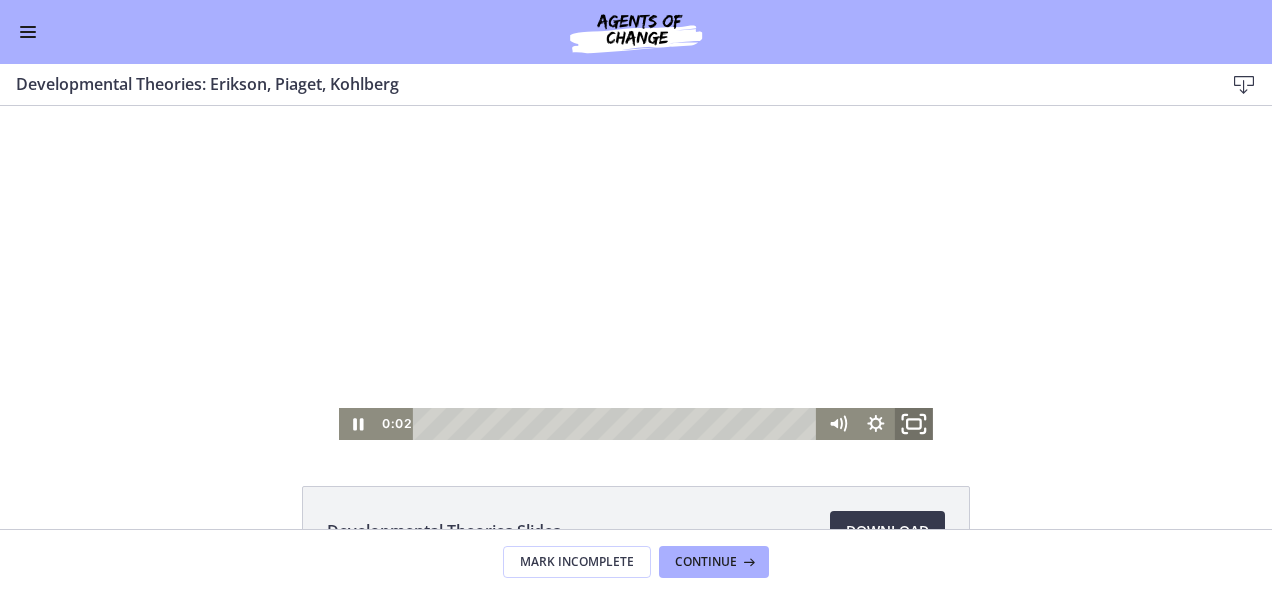 click 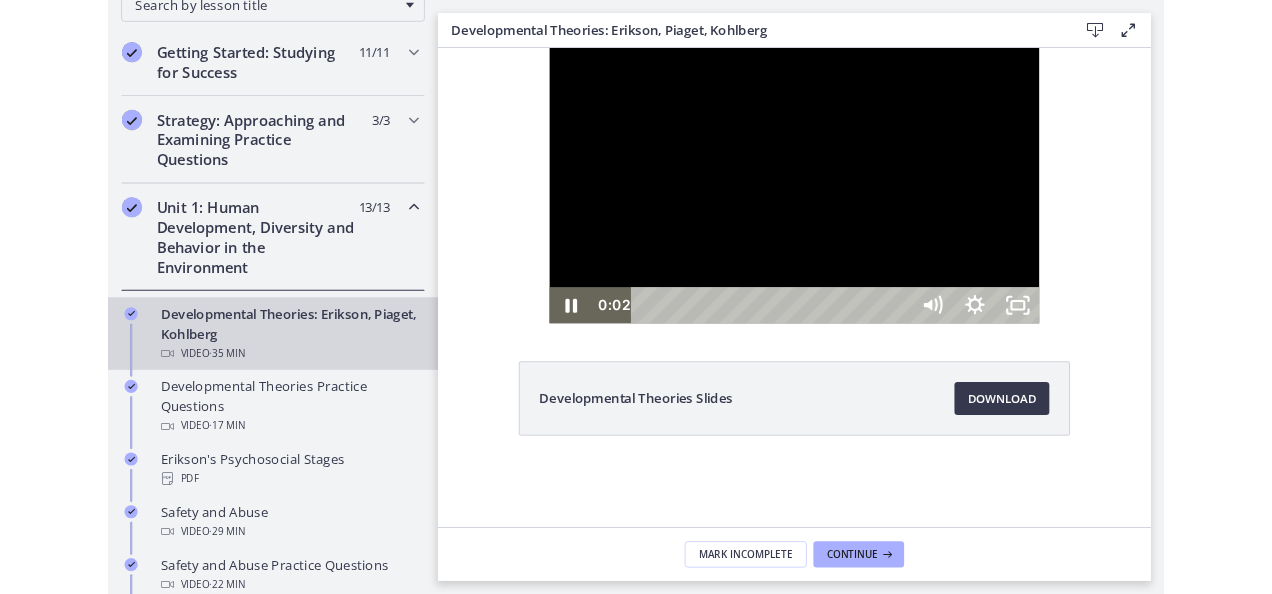 scroll, scrollTop: 350, scrollLeft: 0, axis: vertical 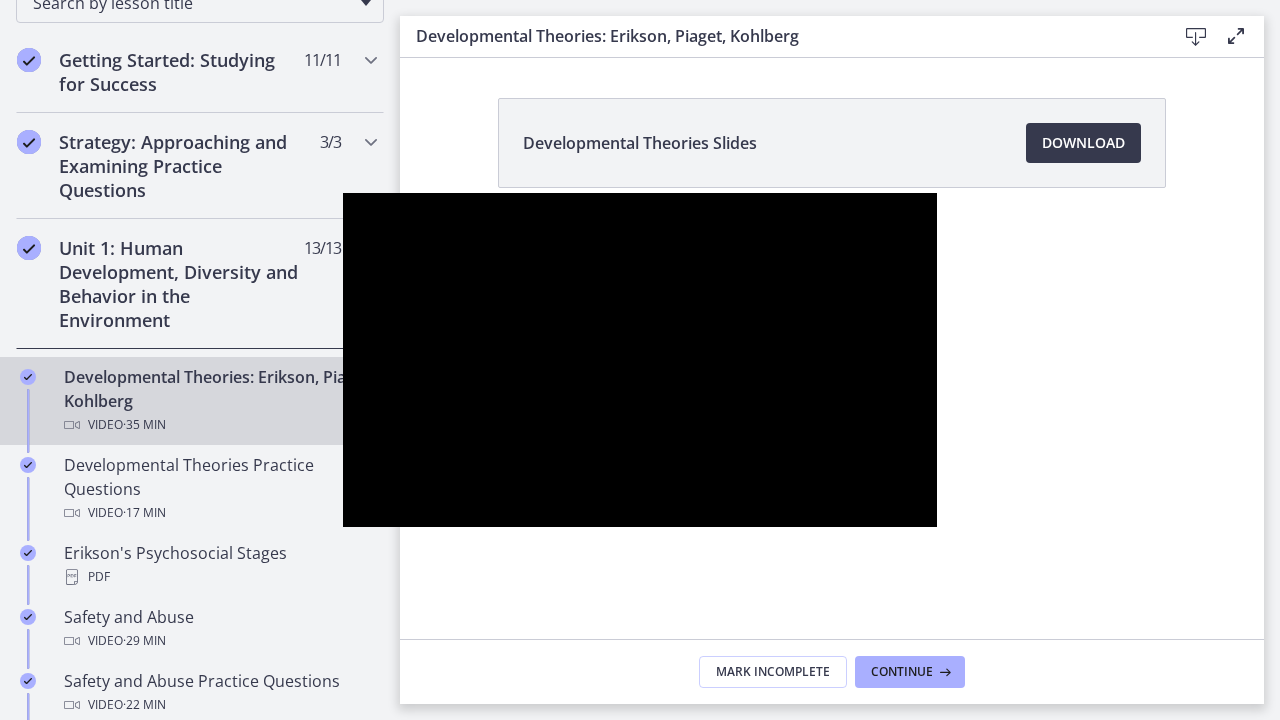 click at bounding box center [640, 360] 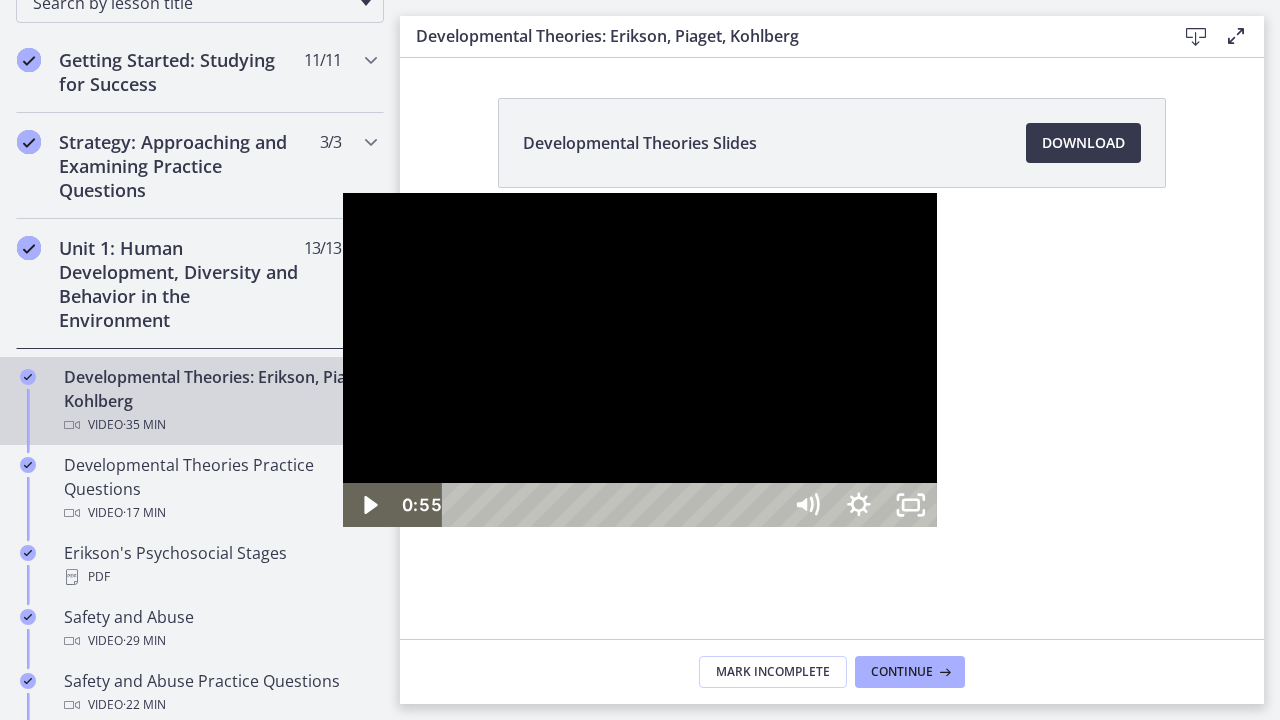 click at bounding box center (640, 360) 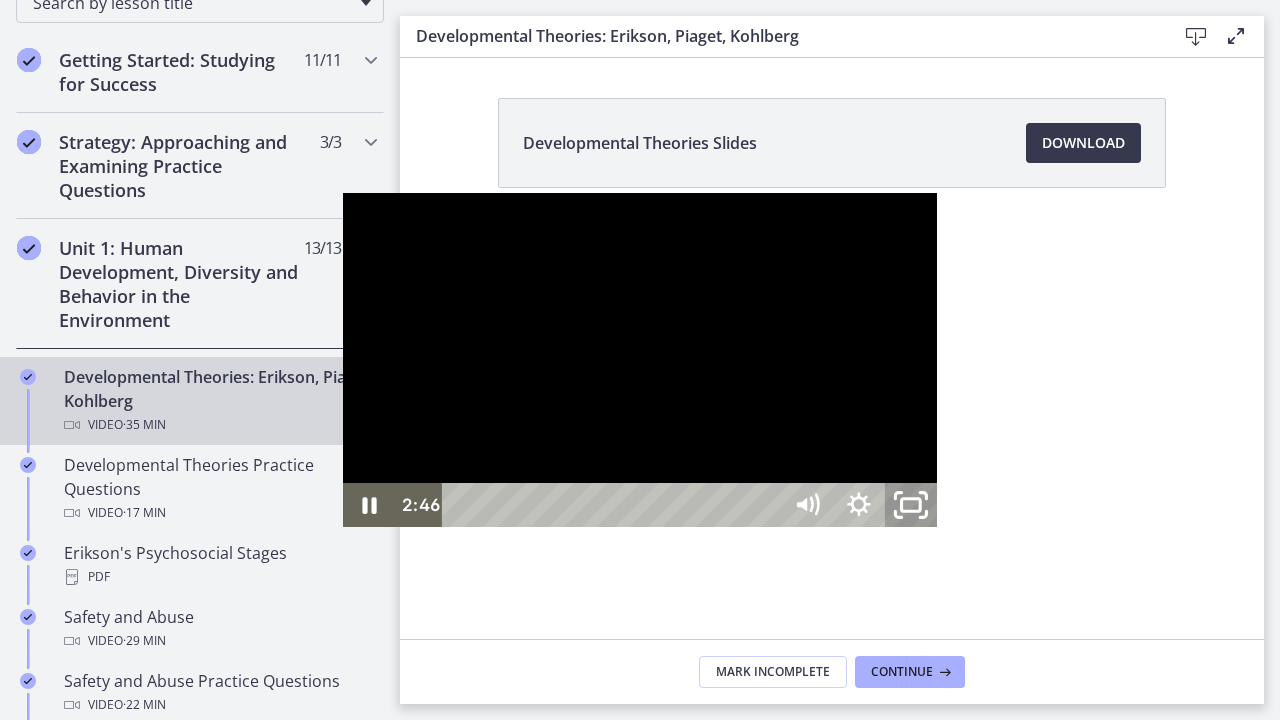 click 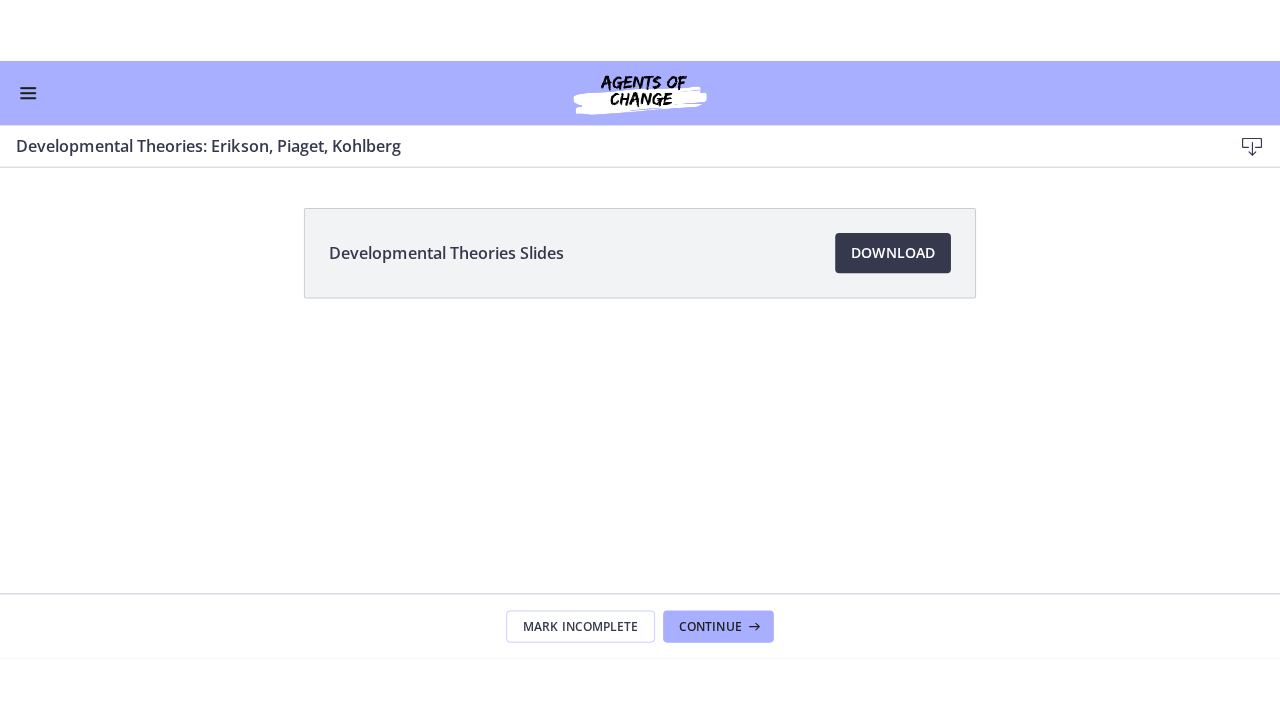 scroll, scrollTop: 346, scrollLeft: 0, axis: vertical 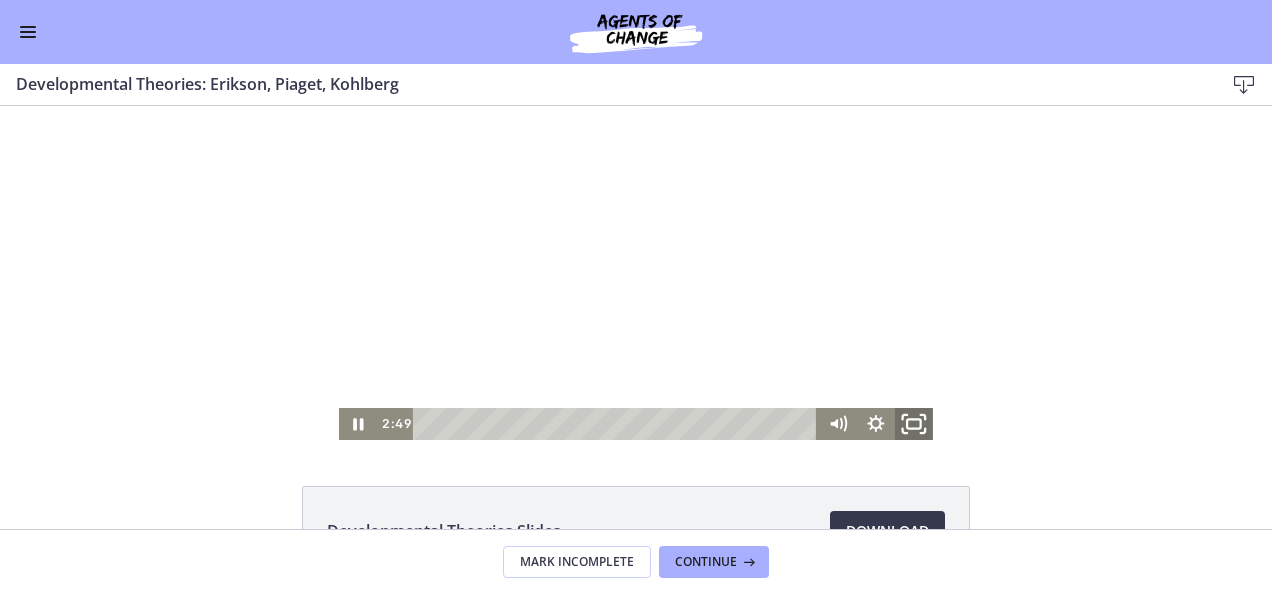 click 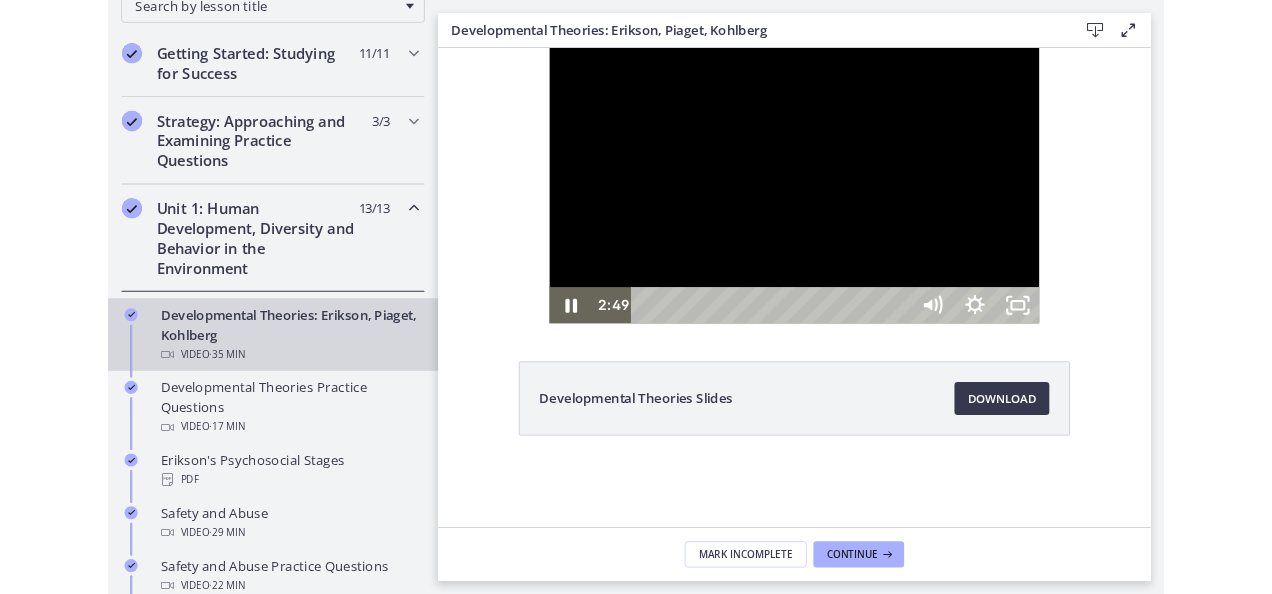 scroll, scrollTop: 350, scrollLeft: 0, axis: vertical 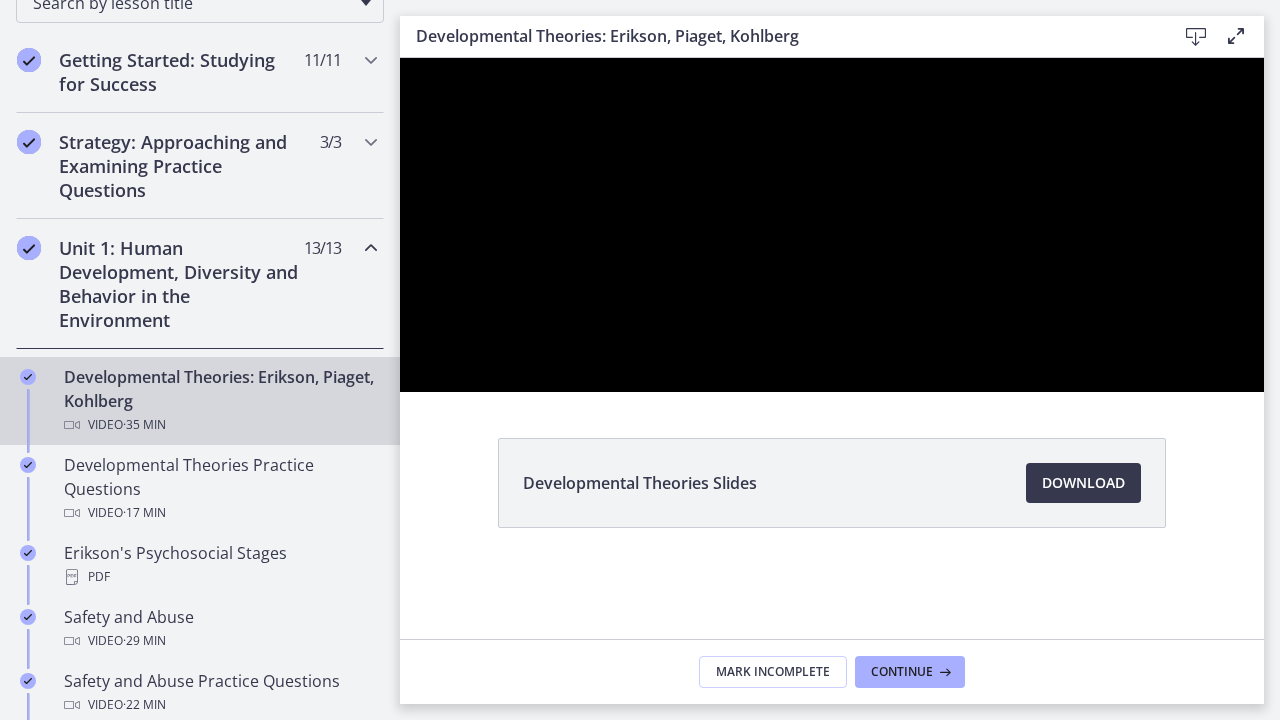 click at bounding box center [832, 225] 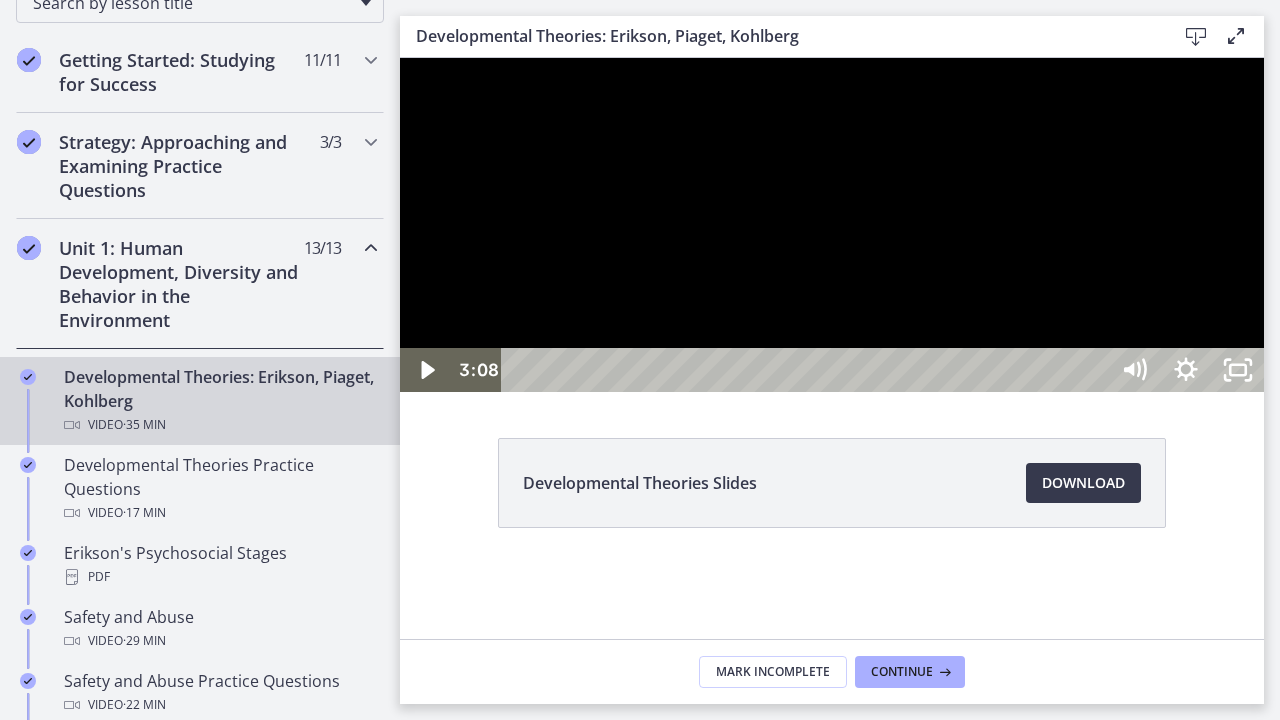 click at bounding box center [832, 225] 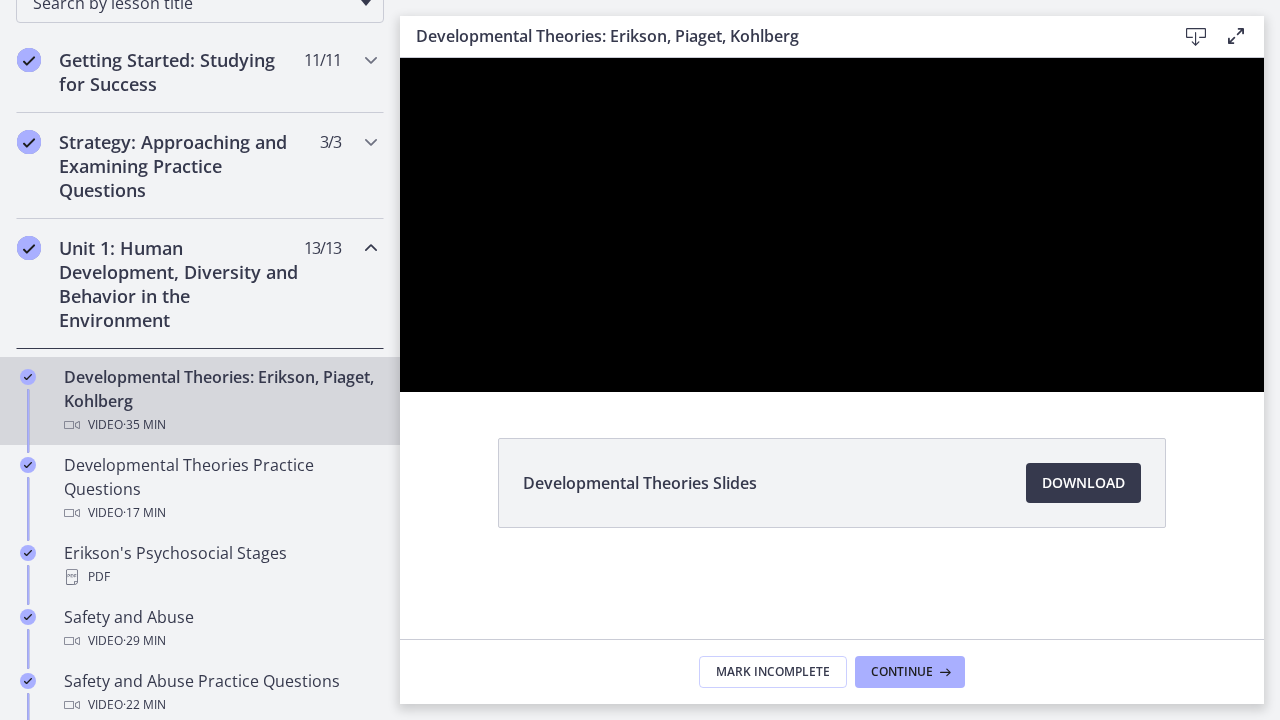 type 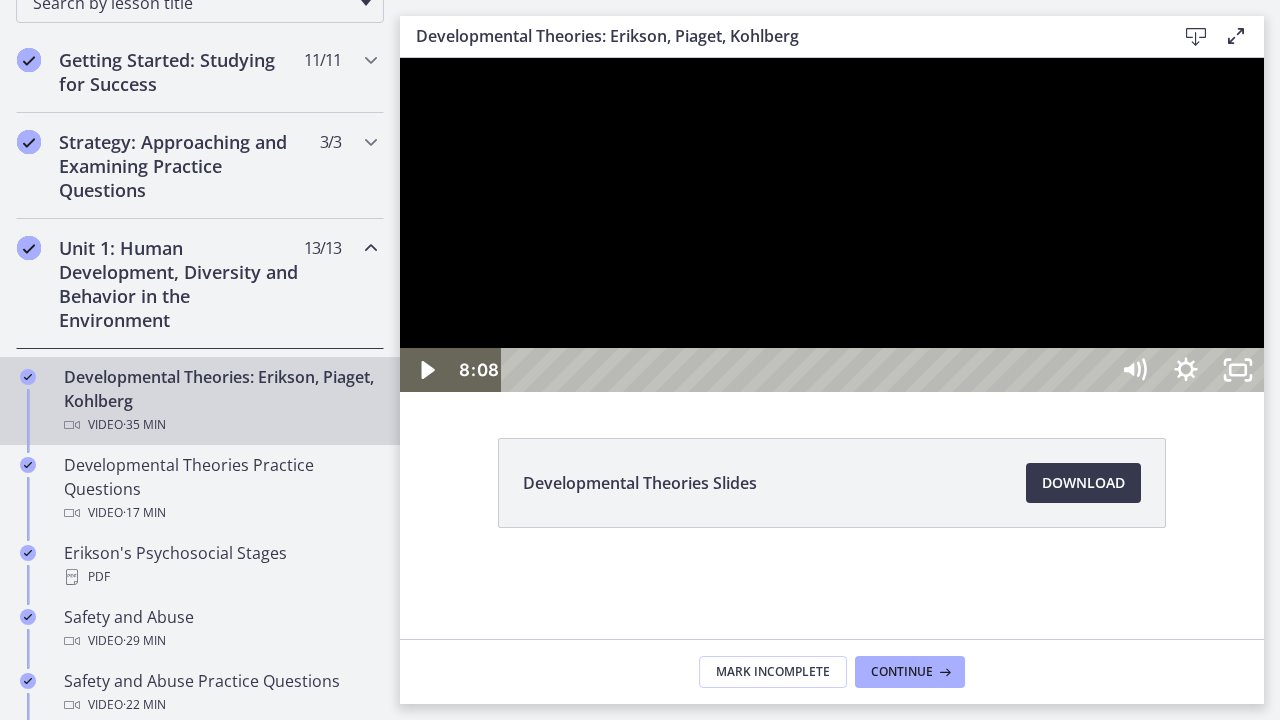 click at bounding box center (832, 225) 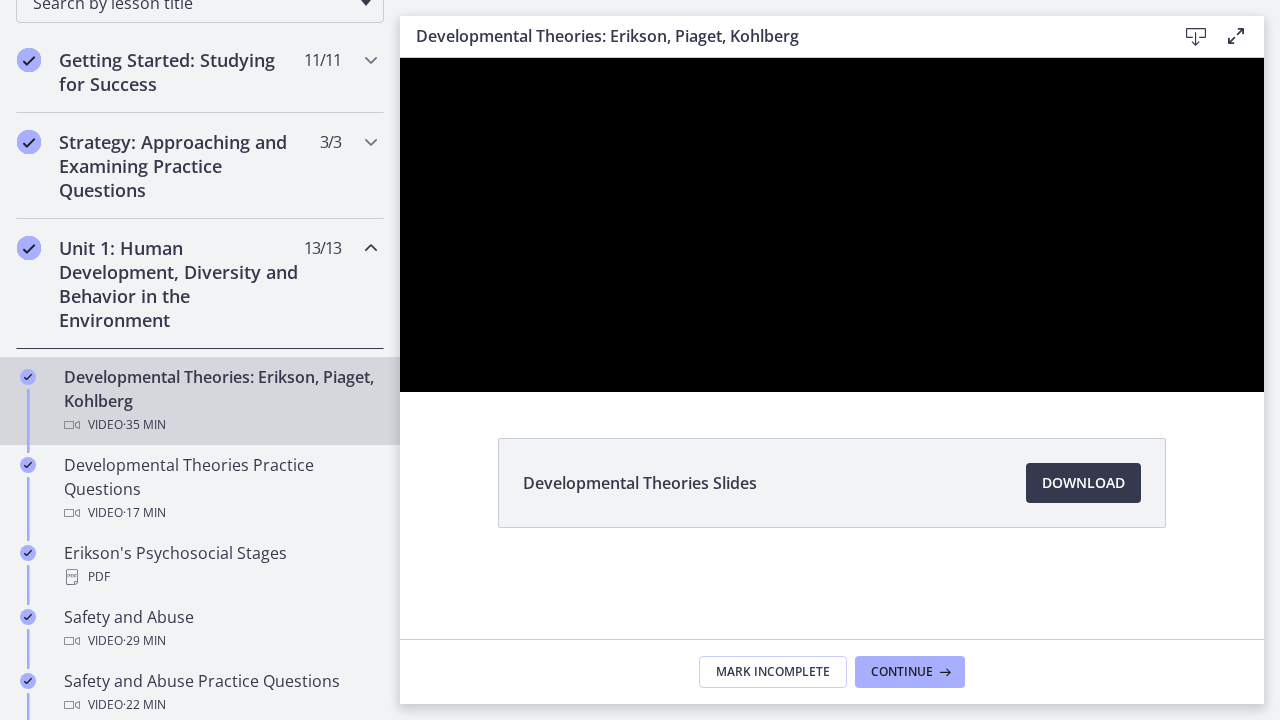 click at bounding box center (832, 225) 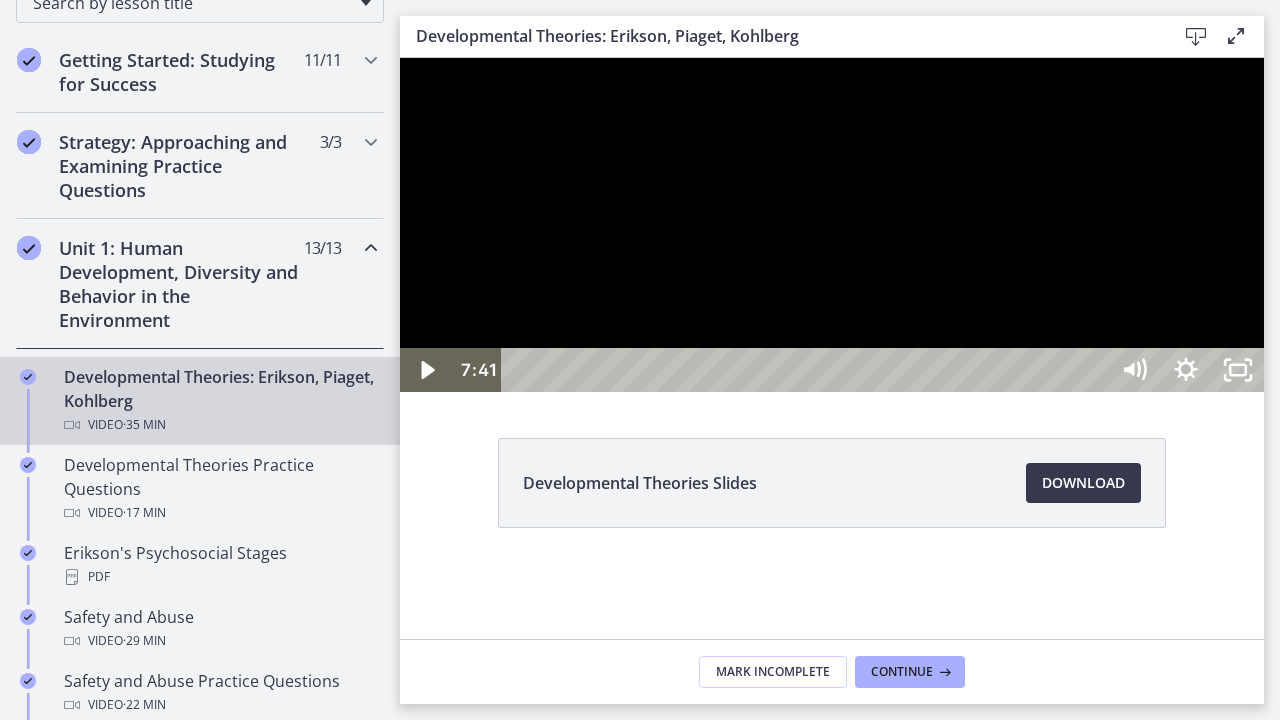 click on "7:41" at bounding box center (807, 370) 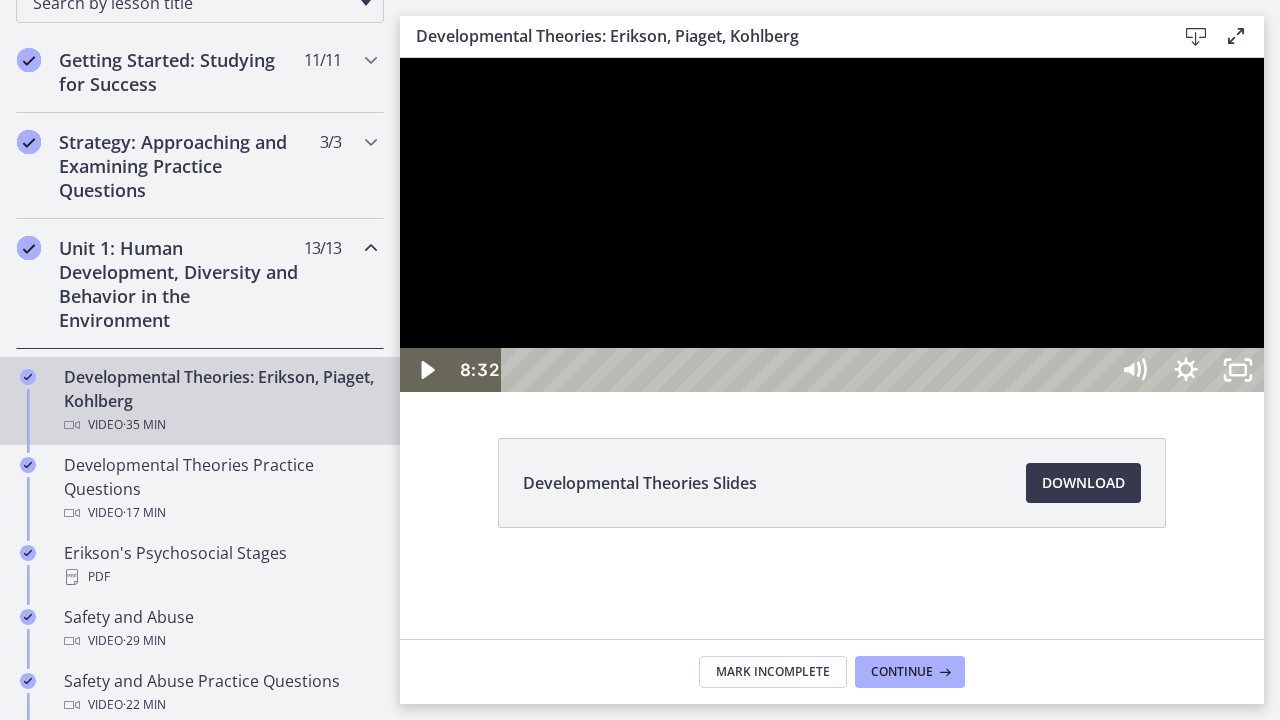 click at bounding box center [832, 225] 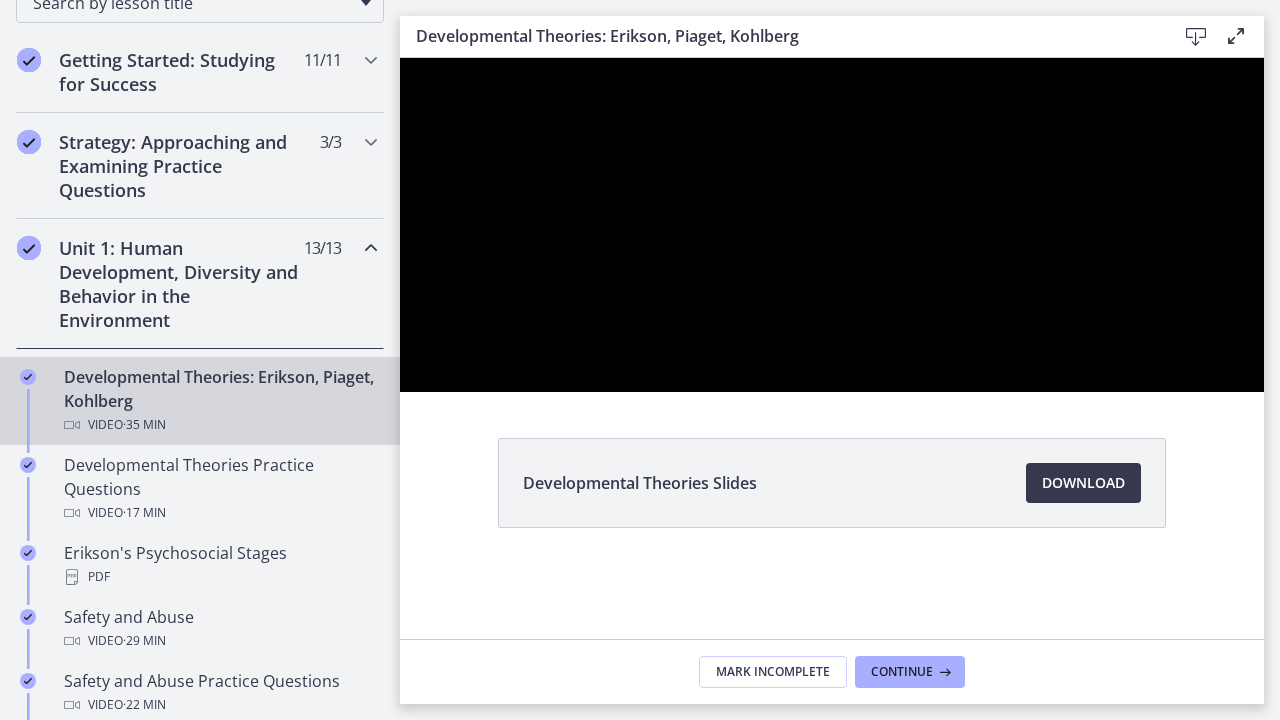 click at bounding box center (832, 225) 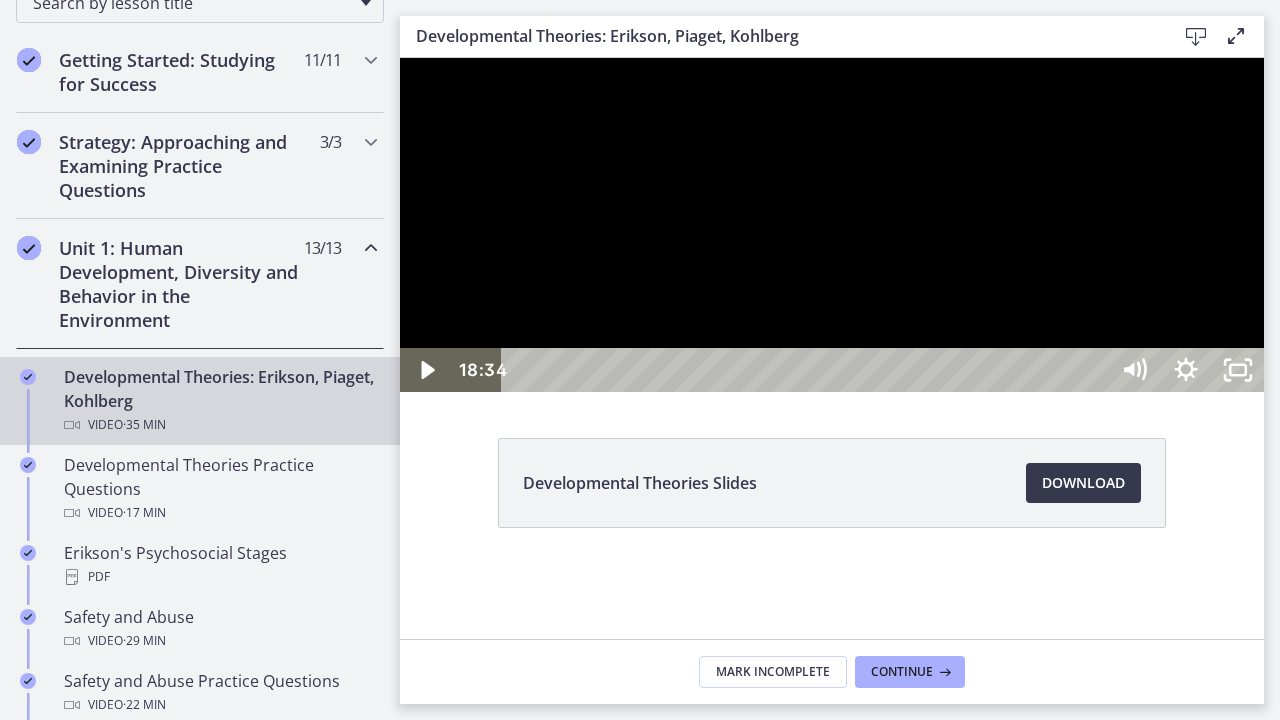 click on "8:32" at bounding box center (807, 370) 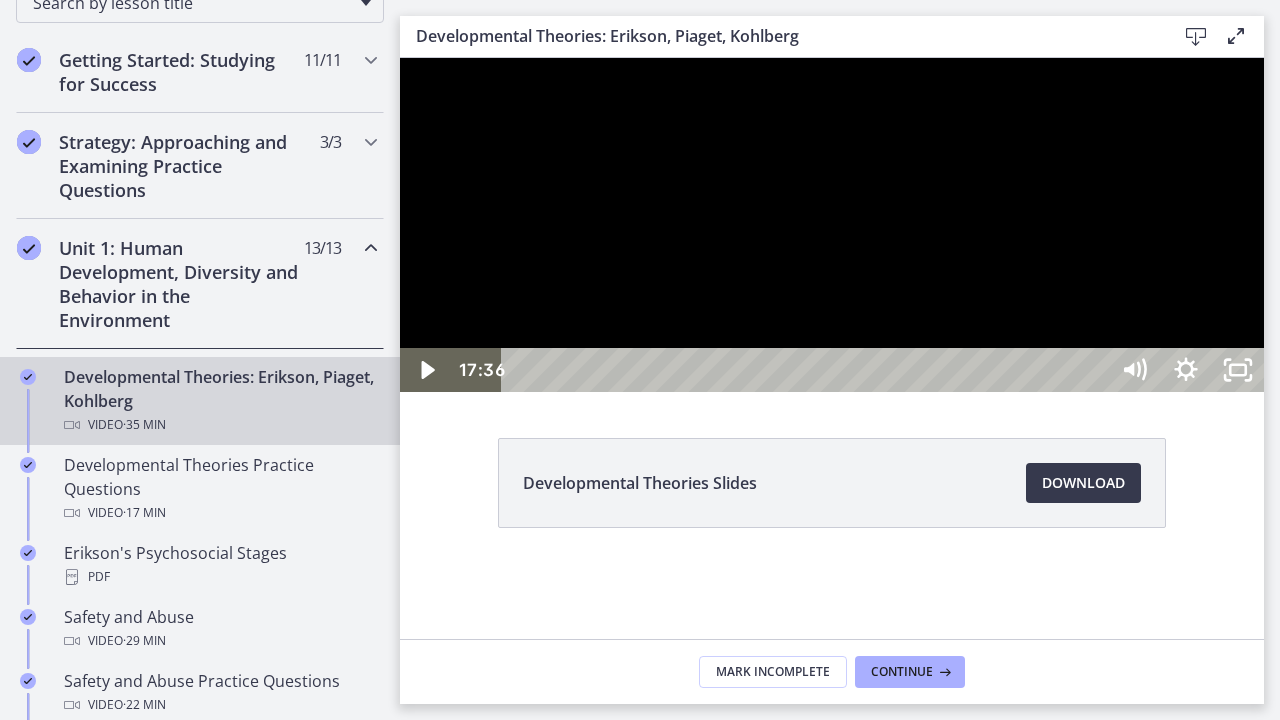 click on "17:36" at bounding box center (807, 370) 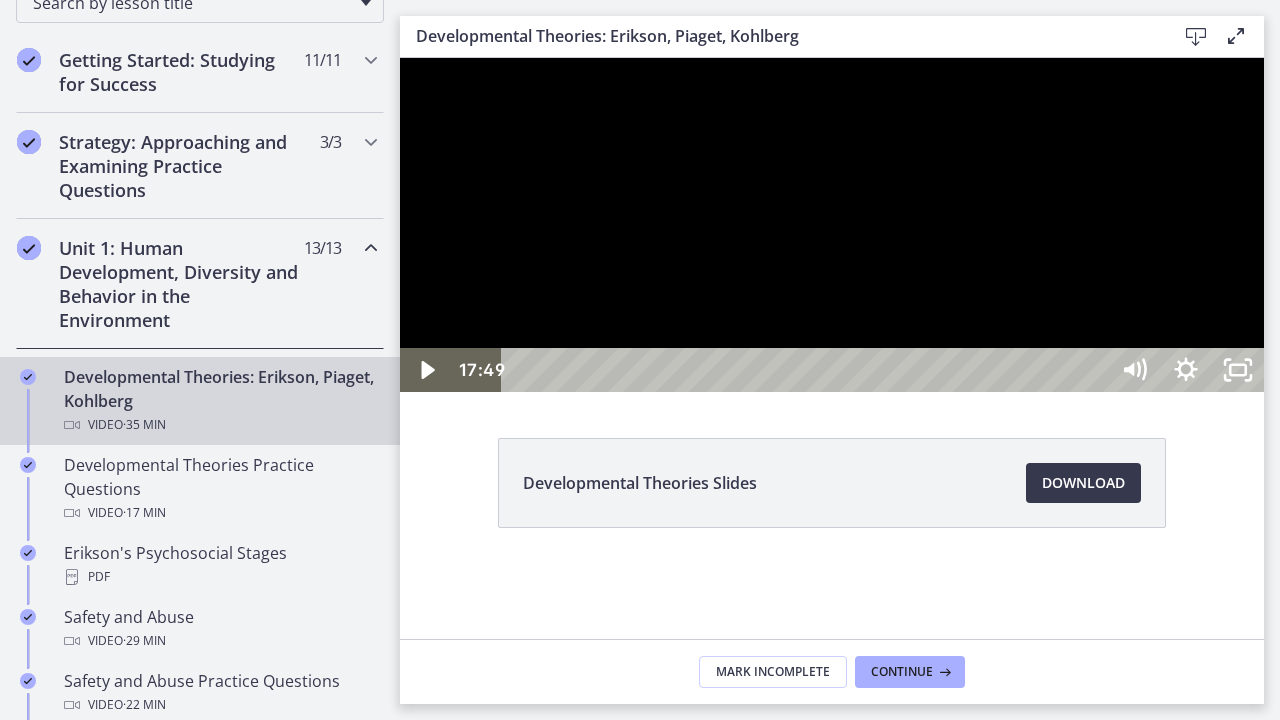 click on "17:49" at bounding box center (807, 370) 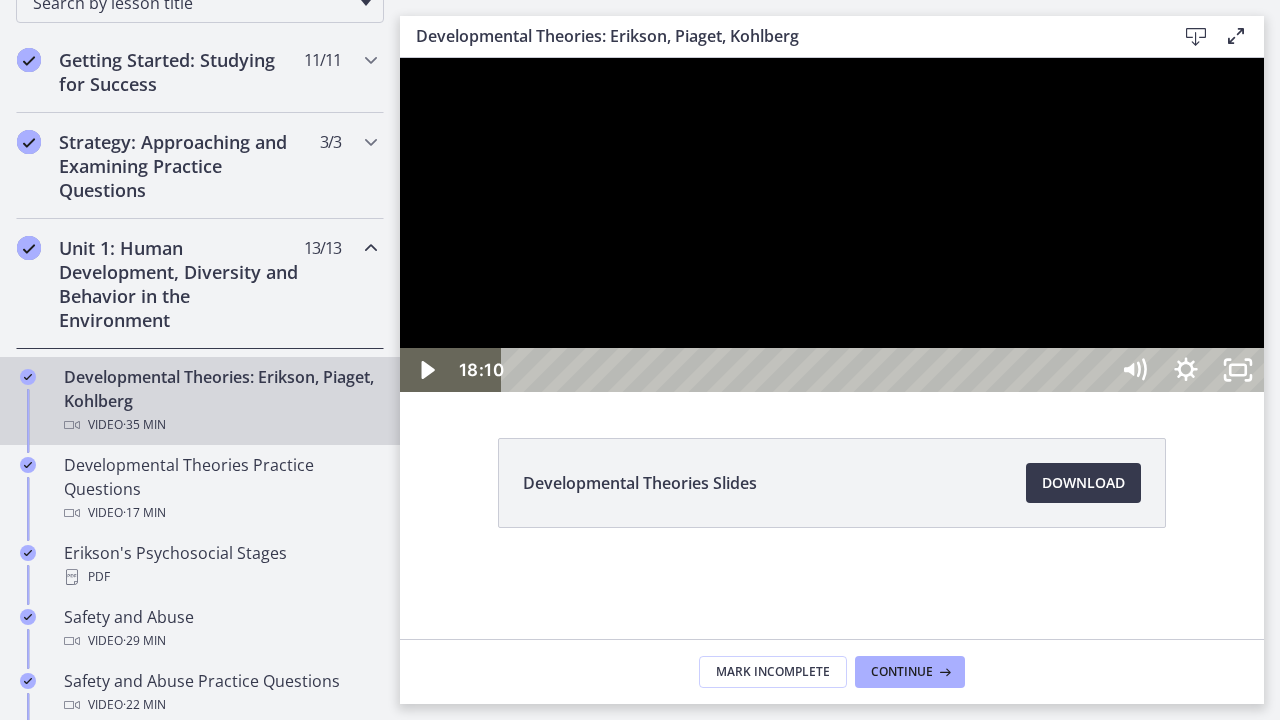 click on "18:10" at bounding box center [807, 370] 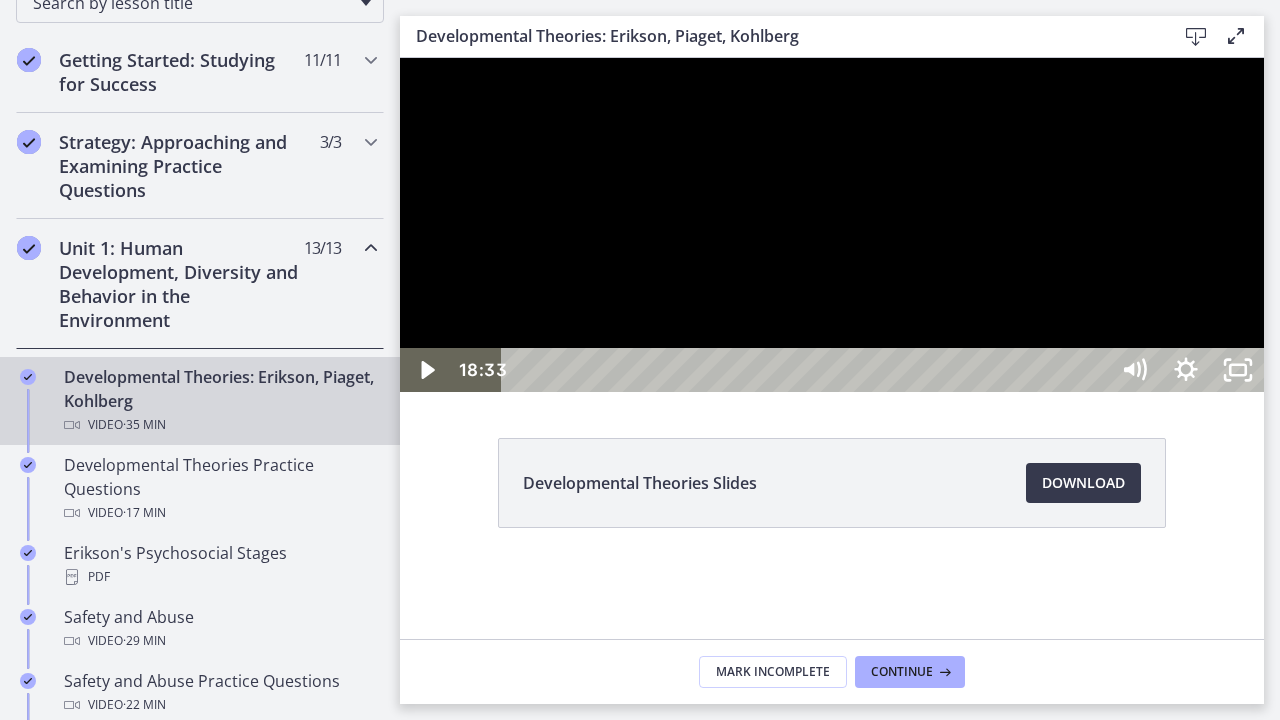 click at bounding box center (832, 225) 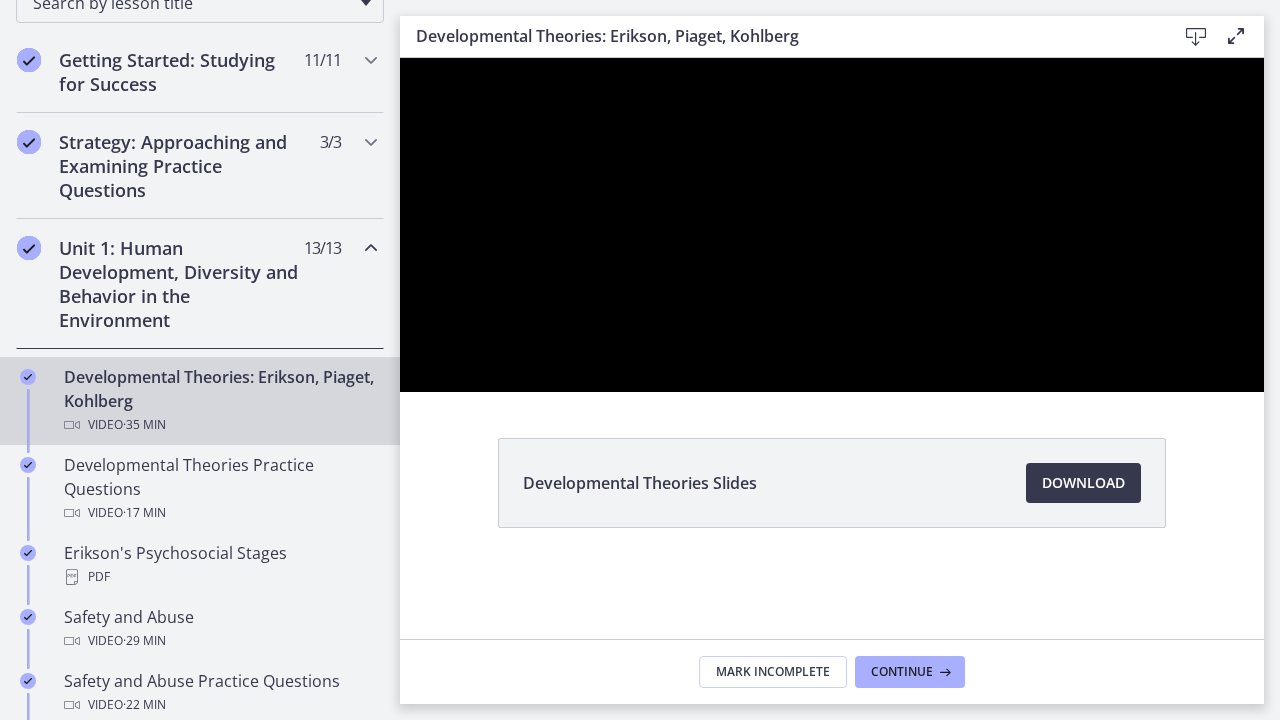 click at bounding box center (832, 225) 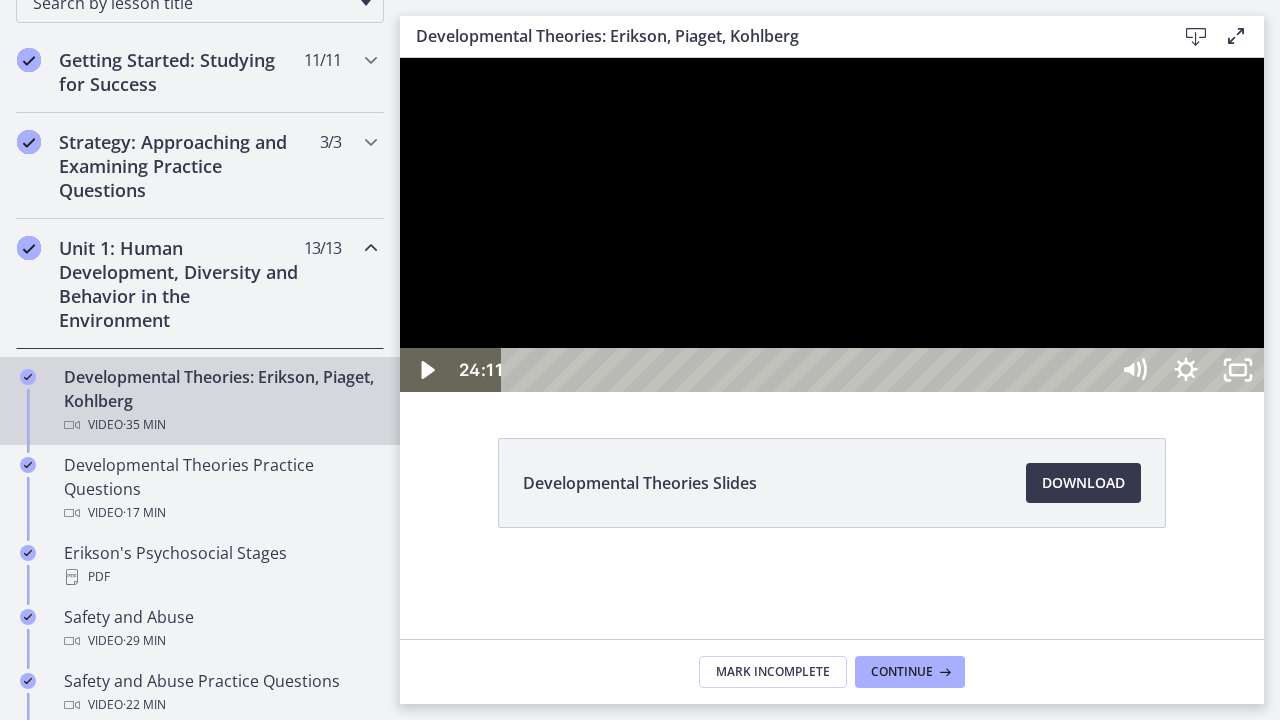click at bounding box center (832, 225) 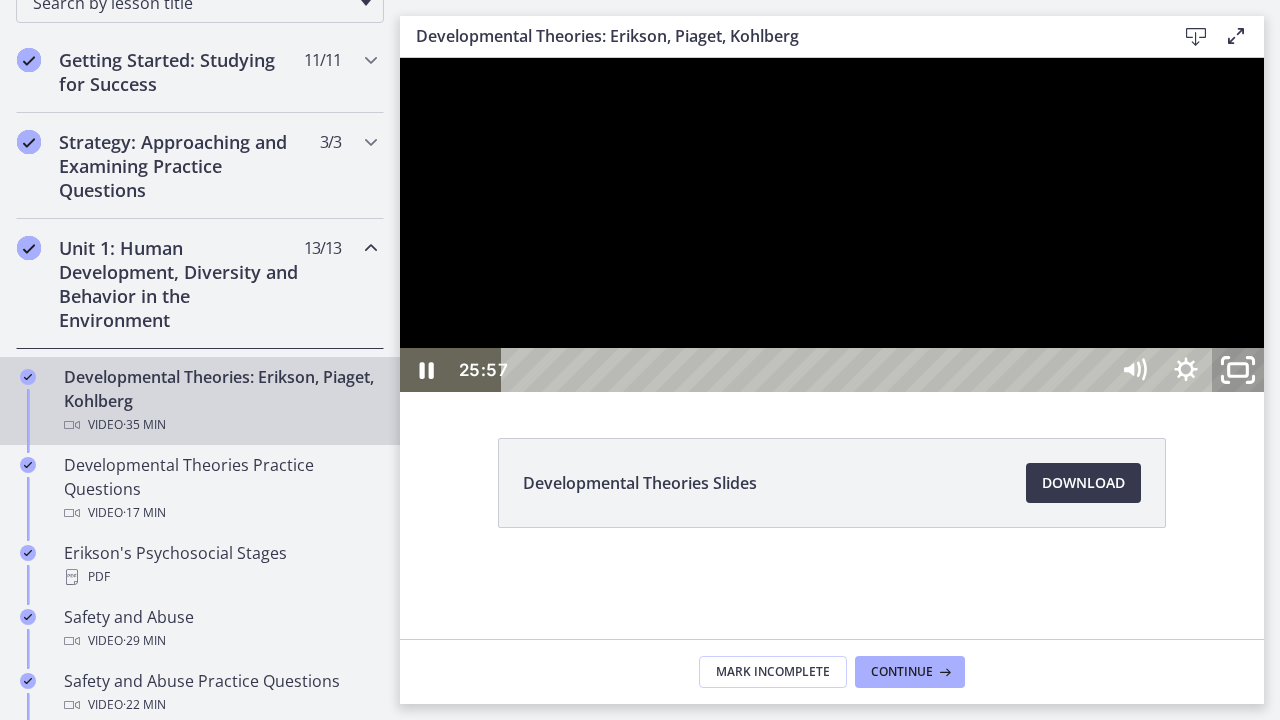 click 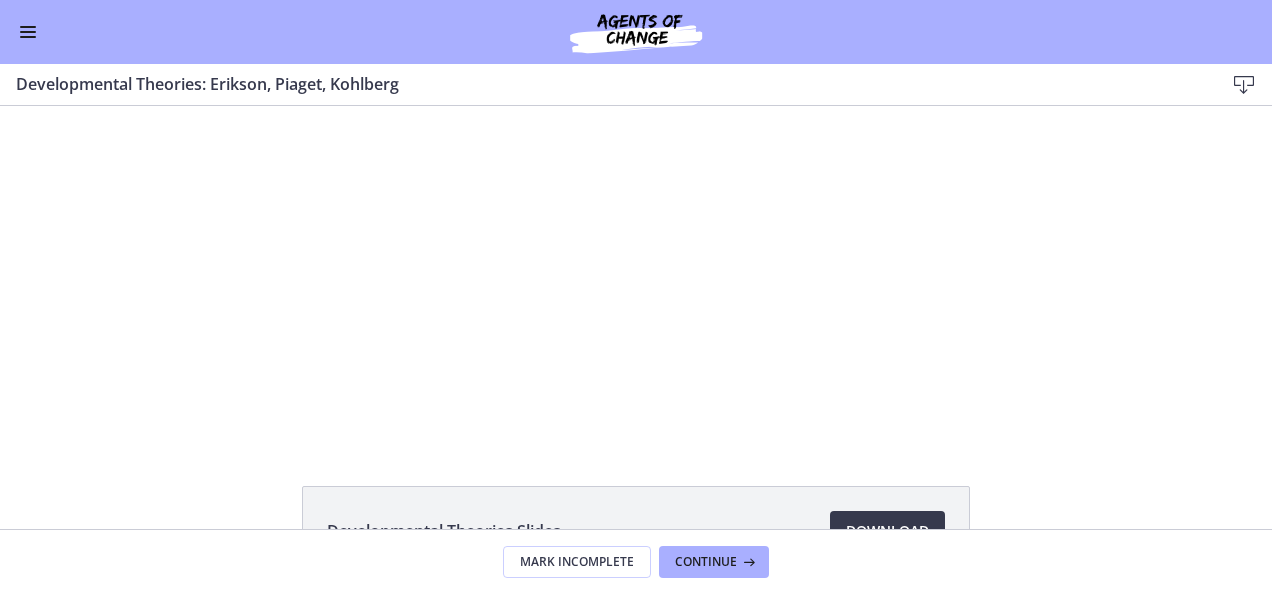 scroll, scrollTop: 346, scrollLeft: 0, axis: vertical 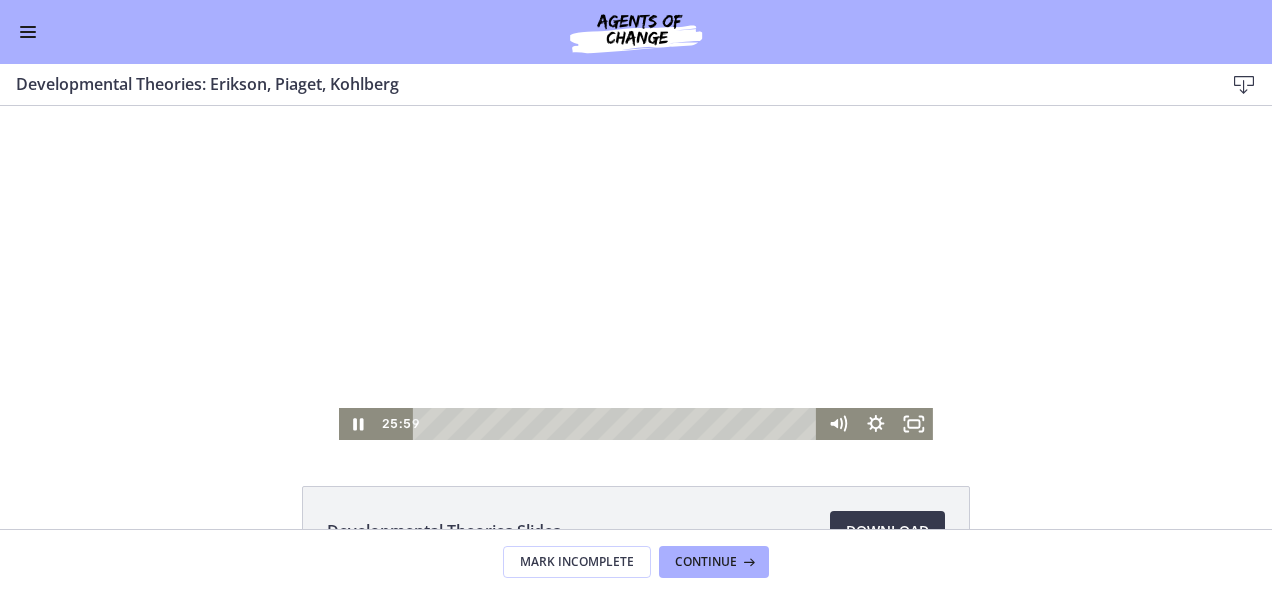 click at bounding box center [636, 273] 